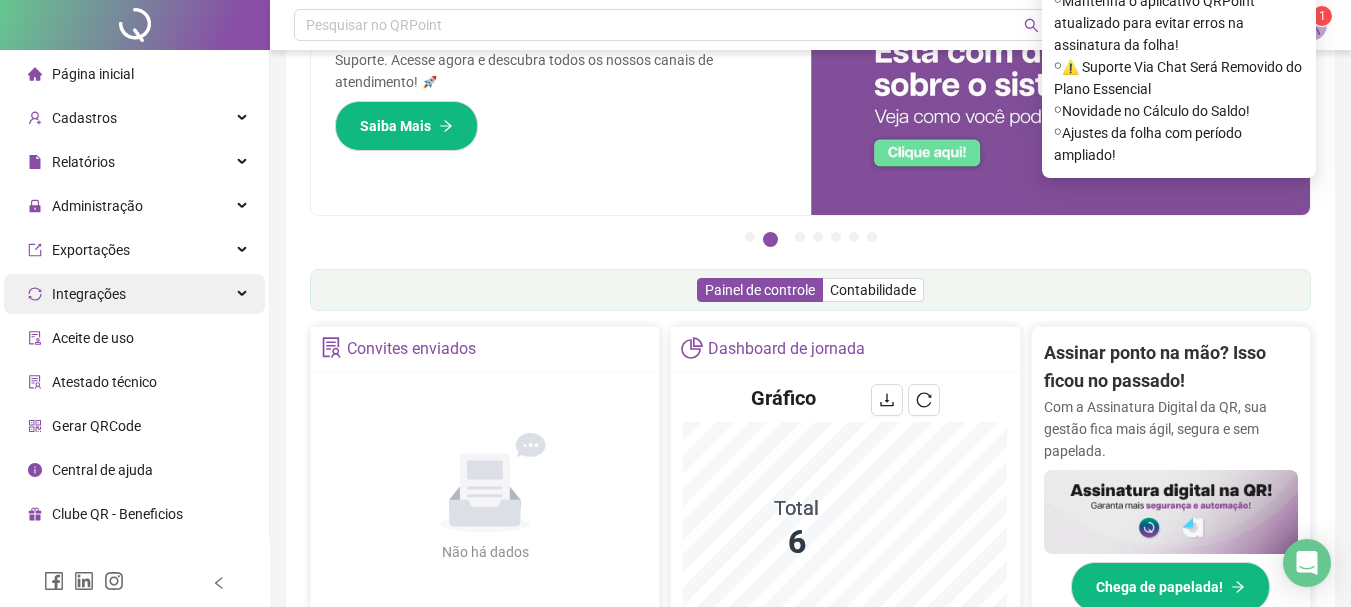 scroll, scrollTop: 0, scrollLeft: 0, axis: both 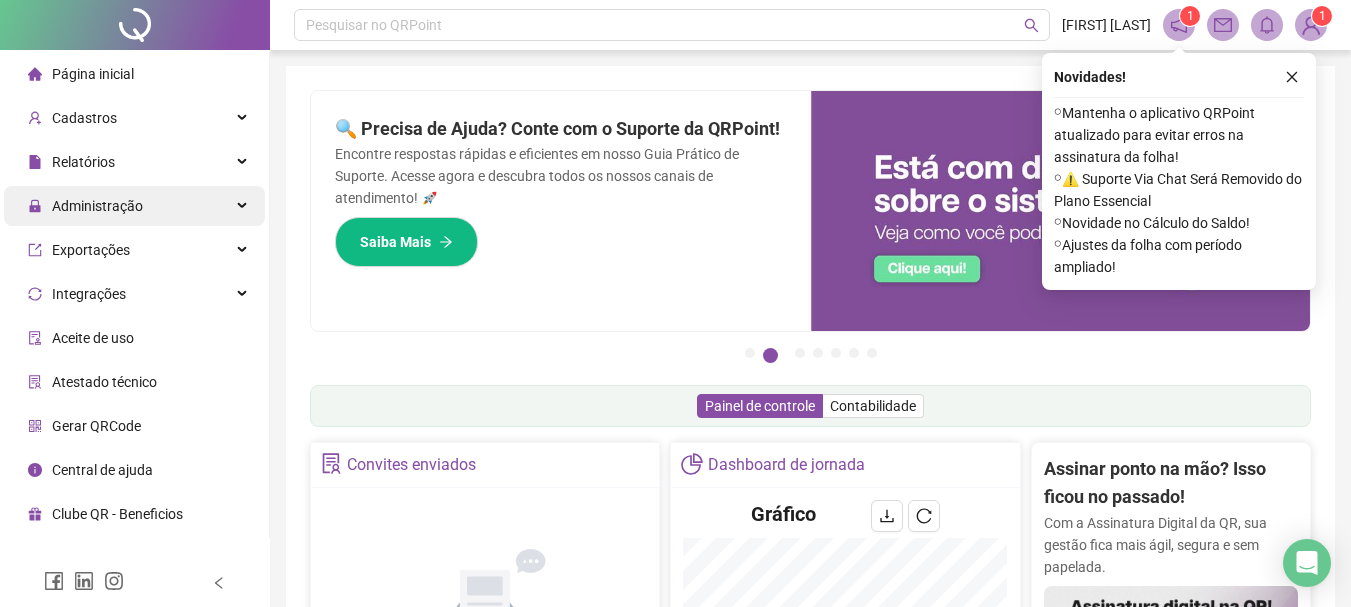 click on "Administração" at bounding box center [134, 206] 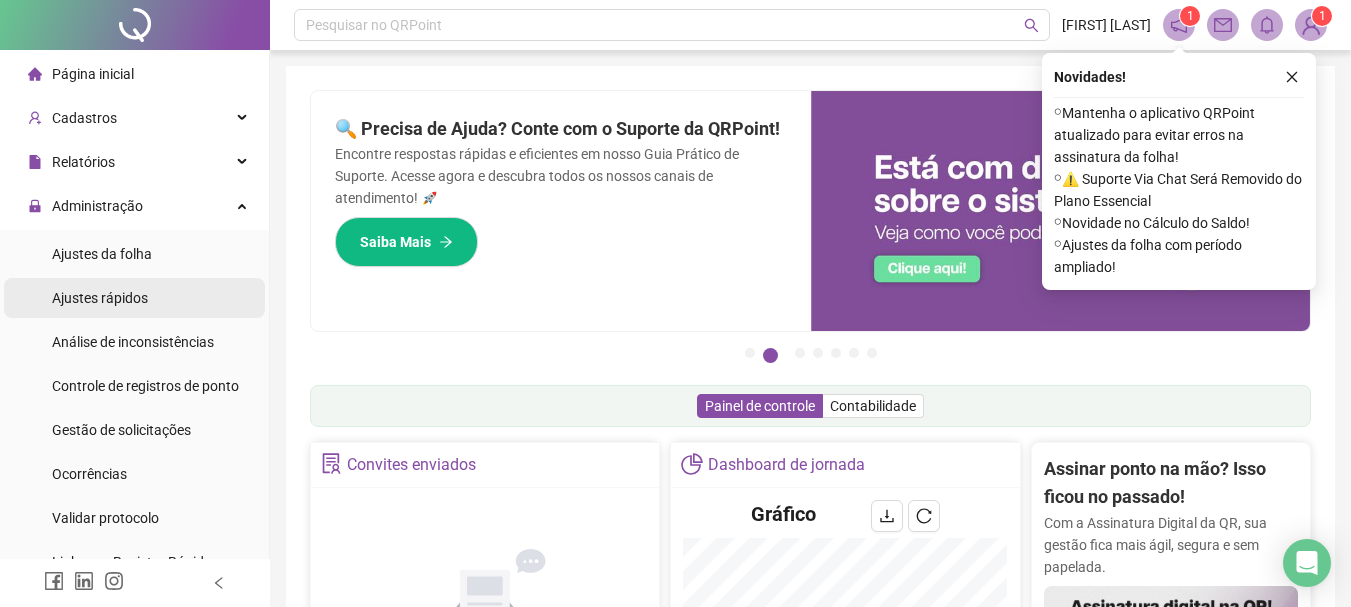 click on "Ajustes rápidos" at bounding box center [134, 298] 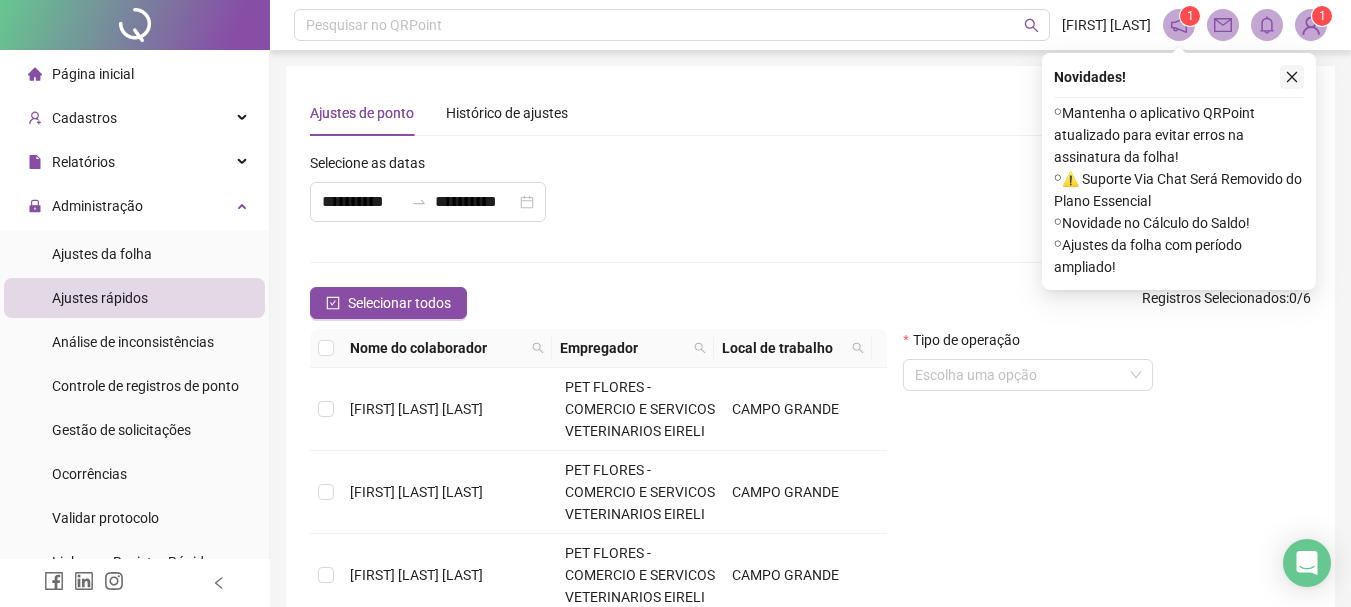 click 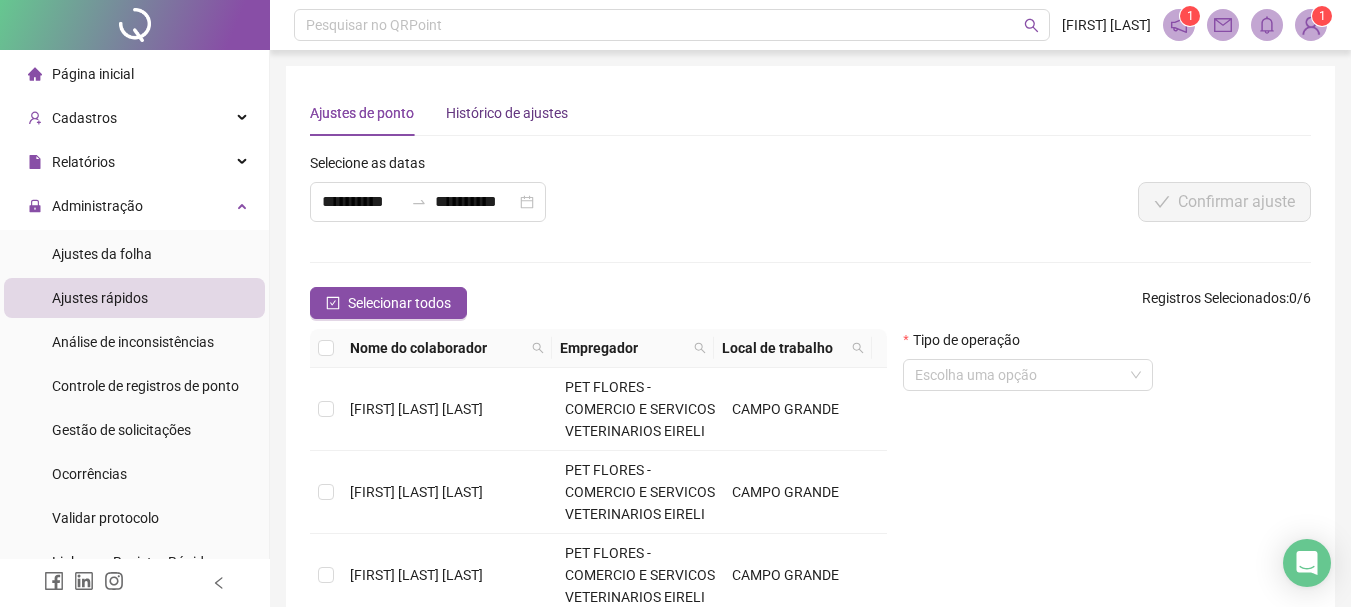 click on "Histórico de ajustes" at bounding box center (507, 113) 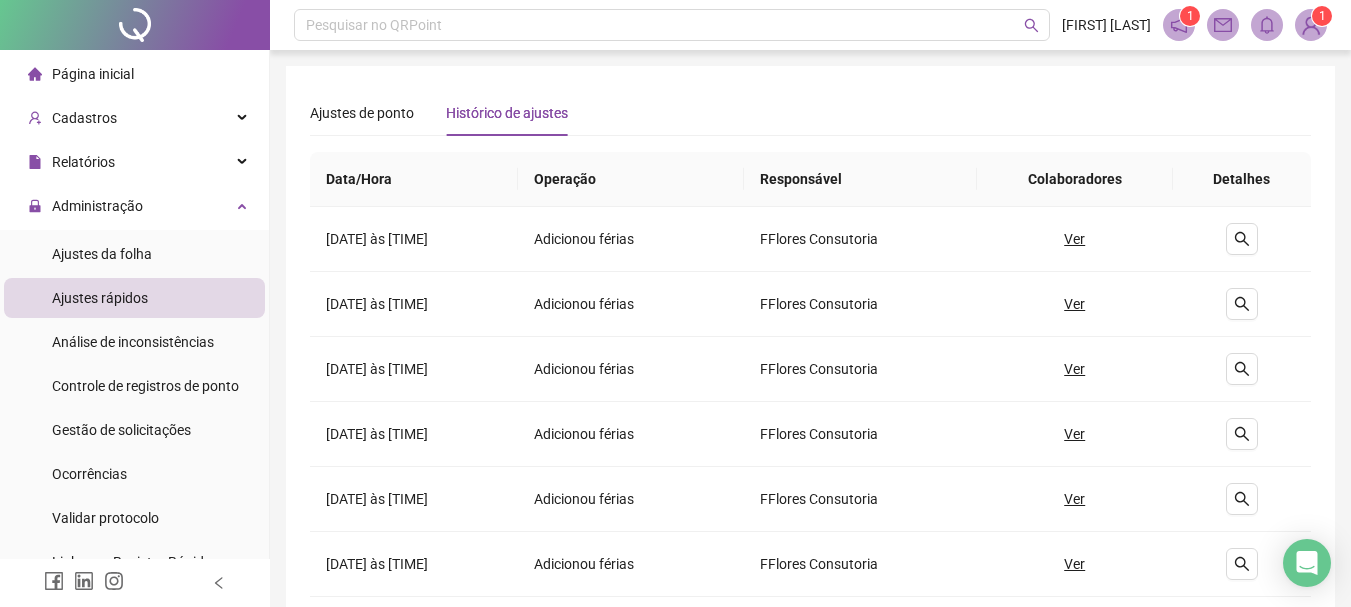 click on "Ajustes rápidos" at bounding box center (134, 298) 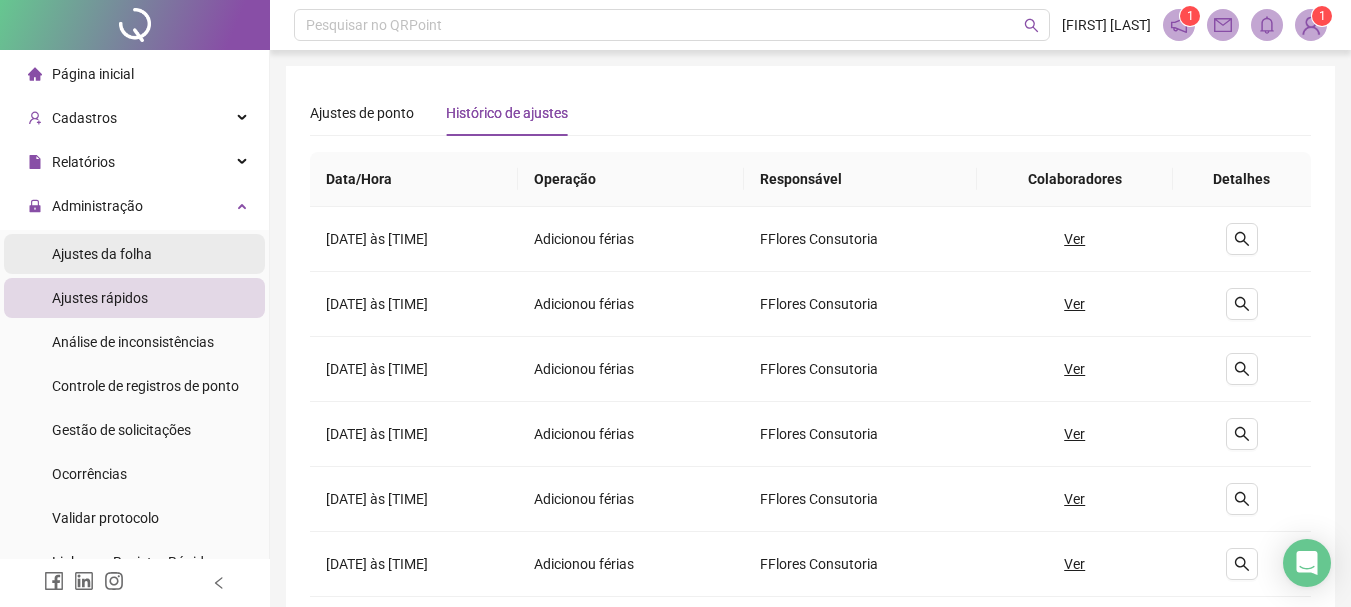 click on "Ajustes da folha" at bounding box center (134, 254) 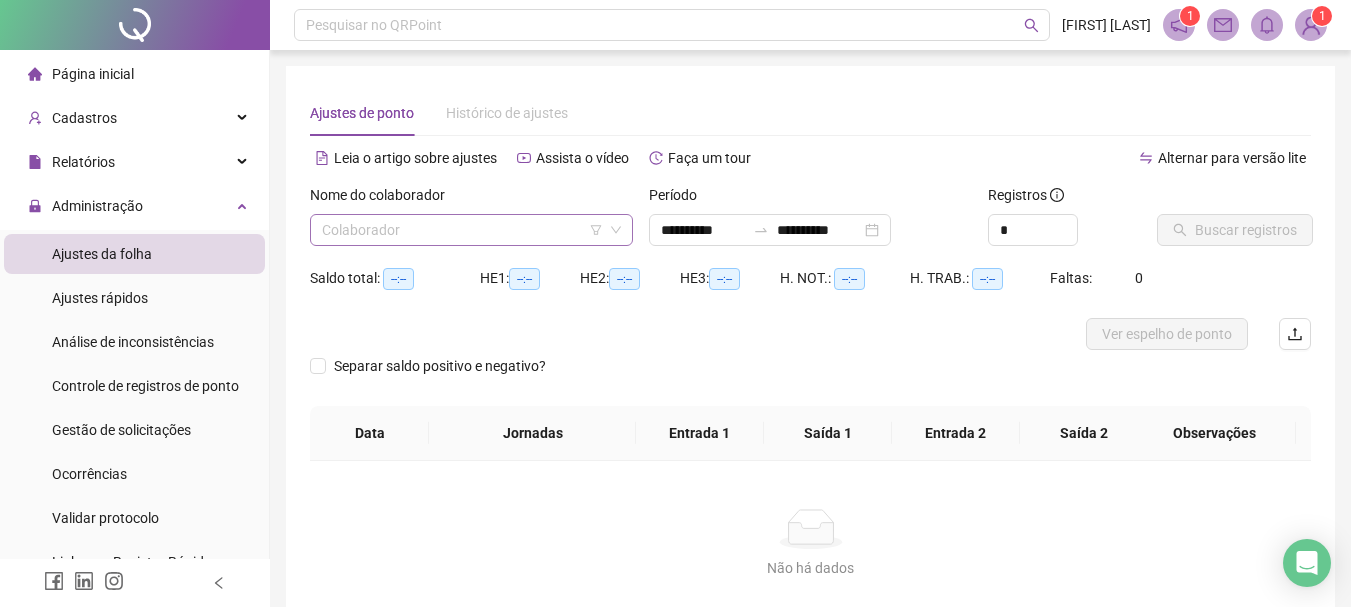 click at bounding box center (462, 230) 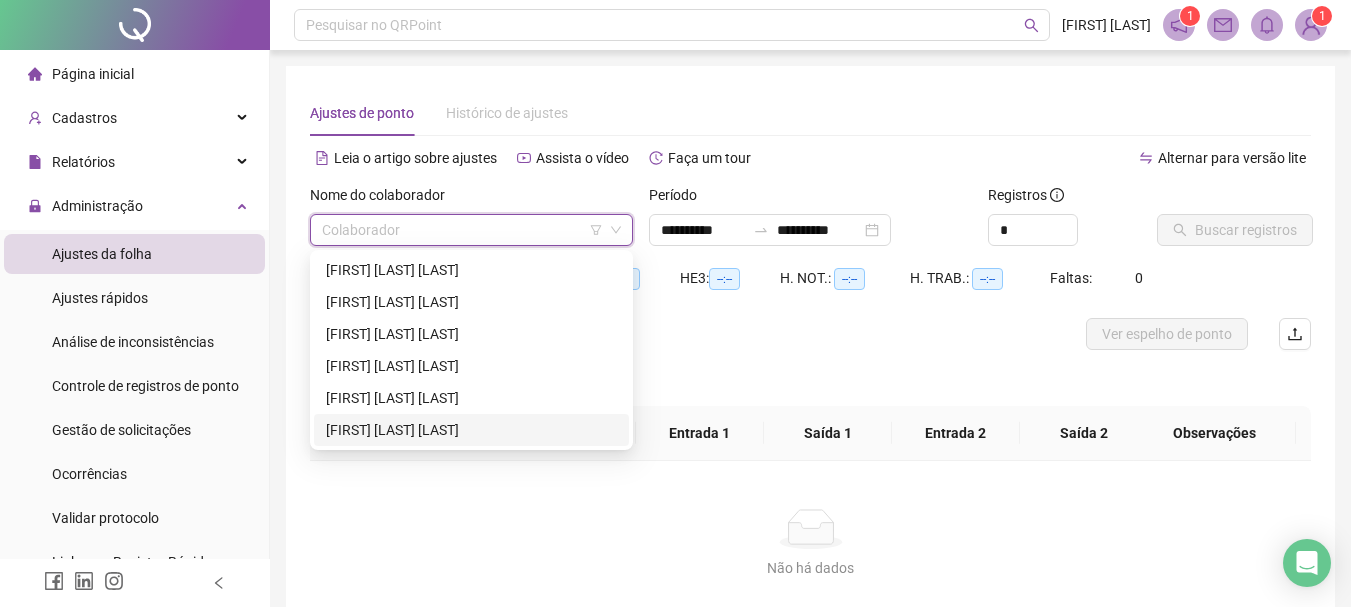 click on "[FIRST] [LAST] [LAST]" at bounding box center (471, 430) 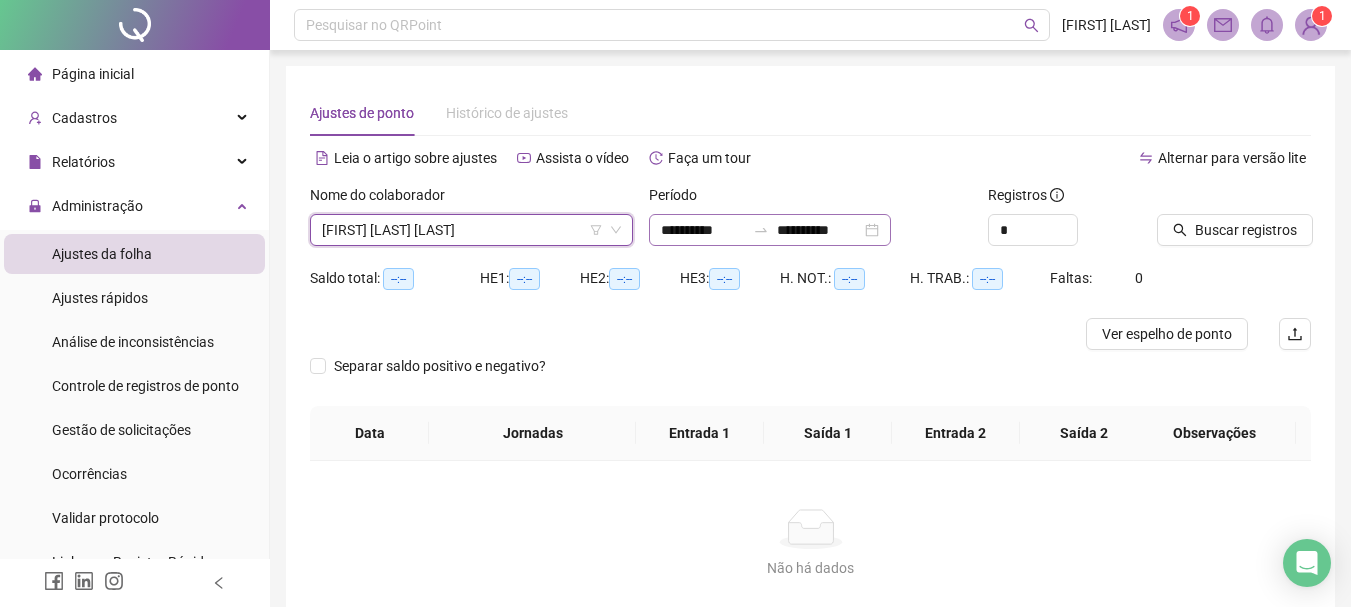 click on "**********" at bounding box center [770, 230] 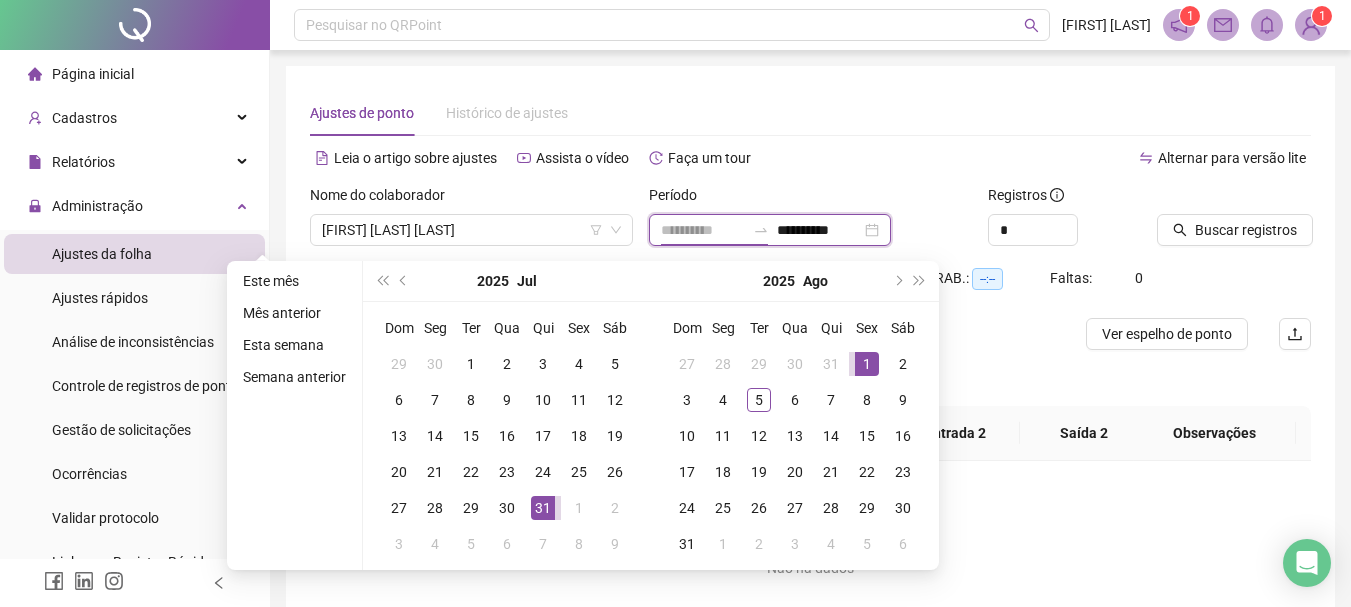 type on "**********" 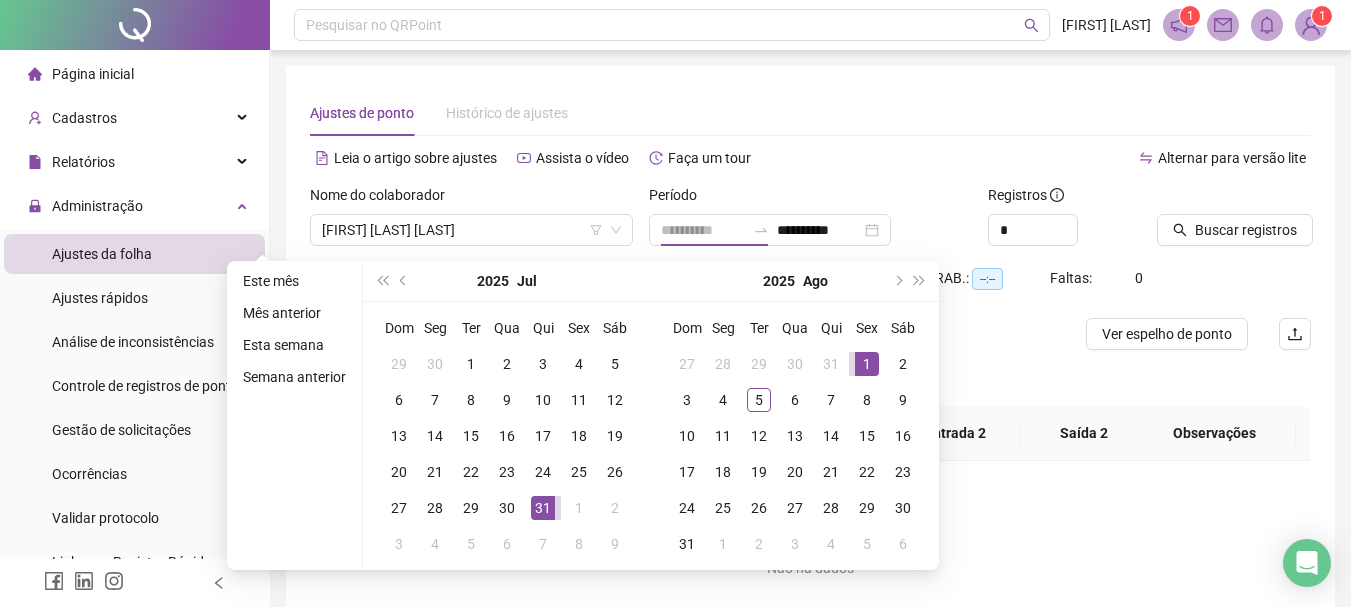 click on "1" at bounding box center [867, 364] 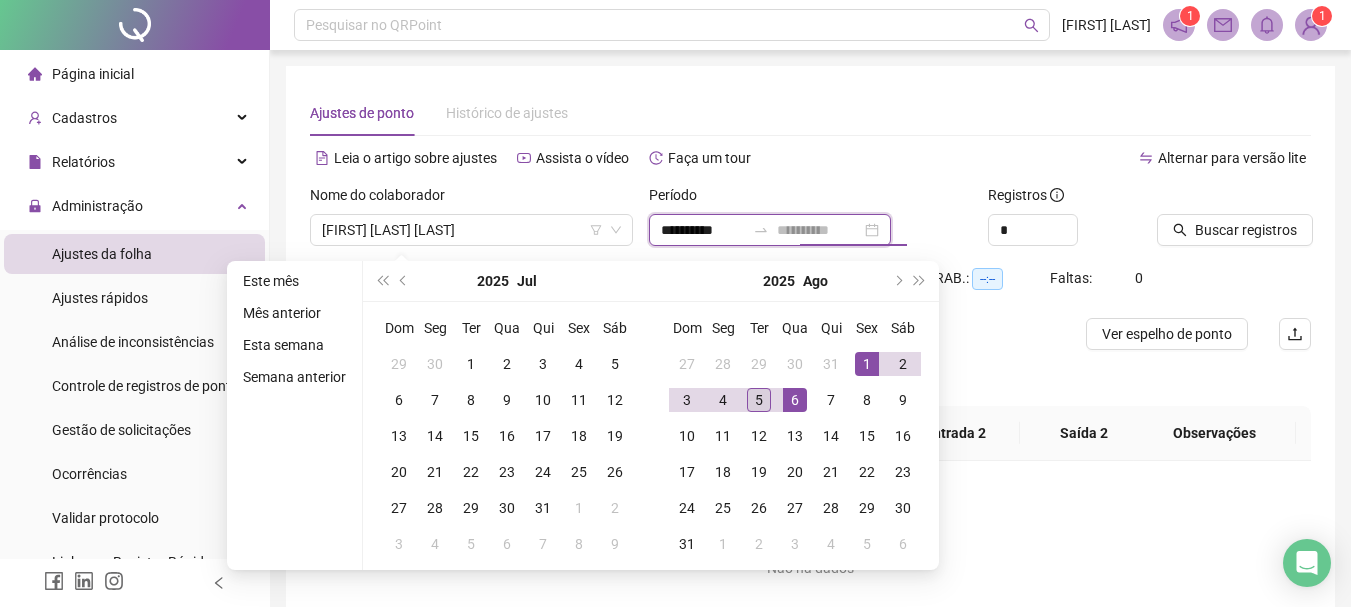 type on "**********" 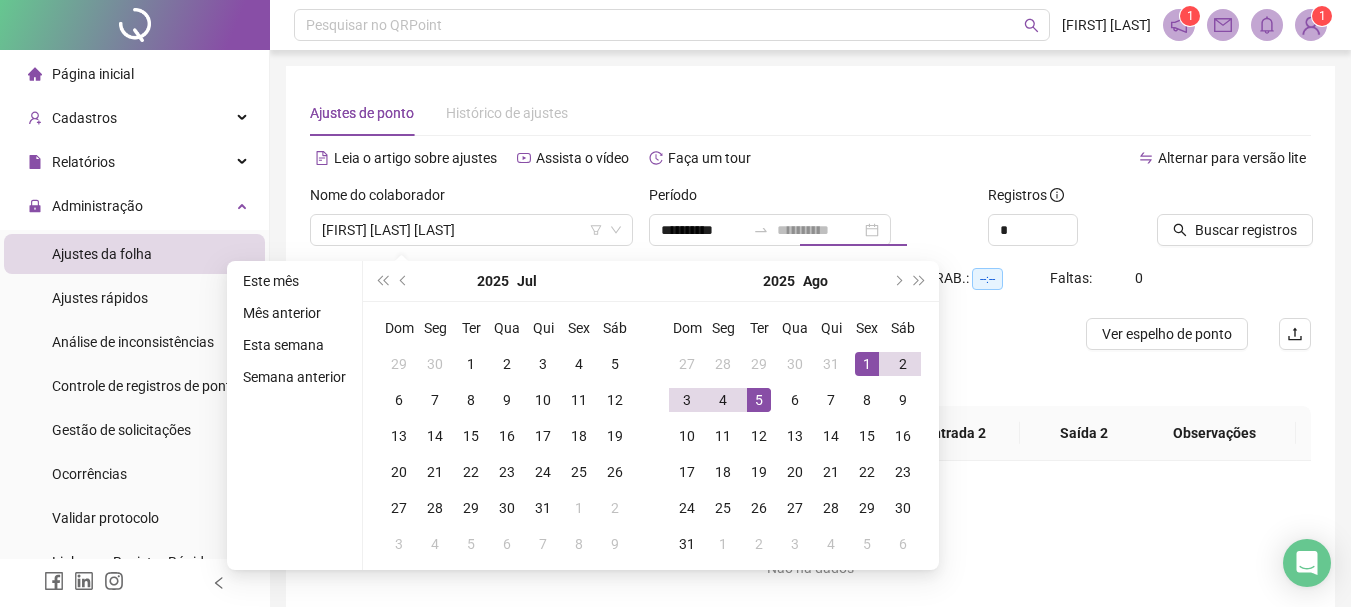 click on "5" at bounding box center [759, 400] 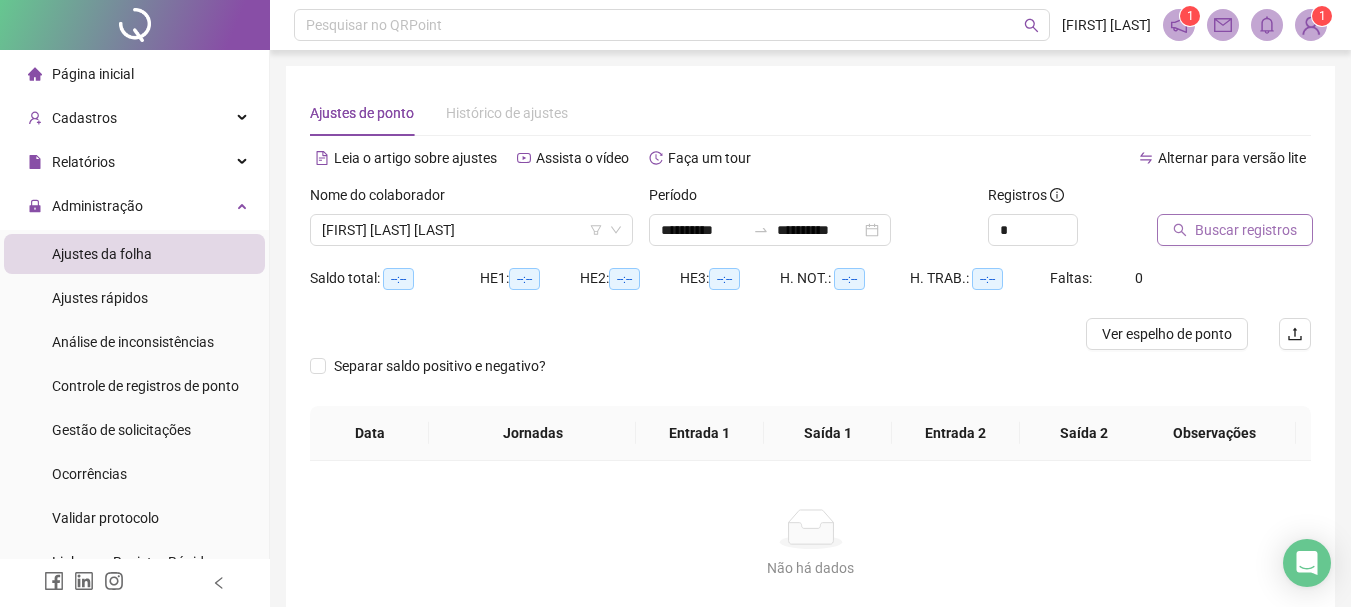 click on "Buscar registros" at bounding box center (1235, 230) 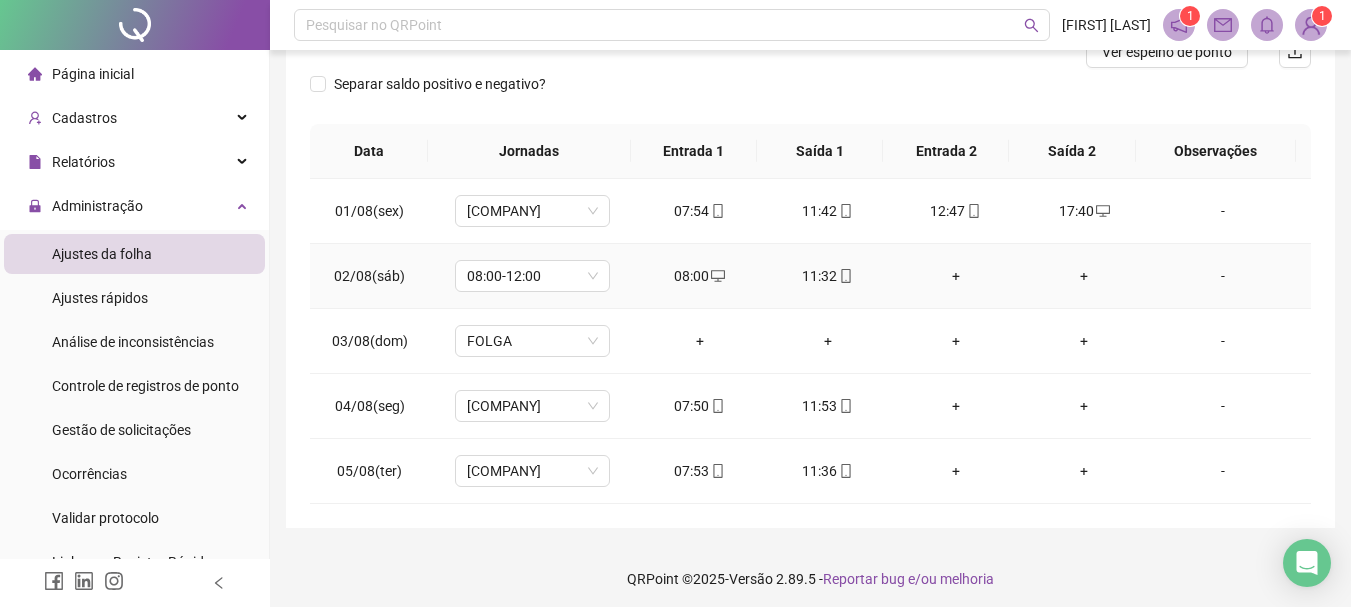 scroll, scrollTop: 289, scrollLeft: 0, axis: vertical 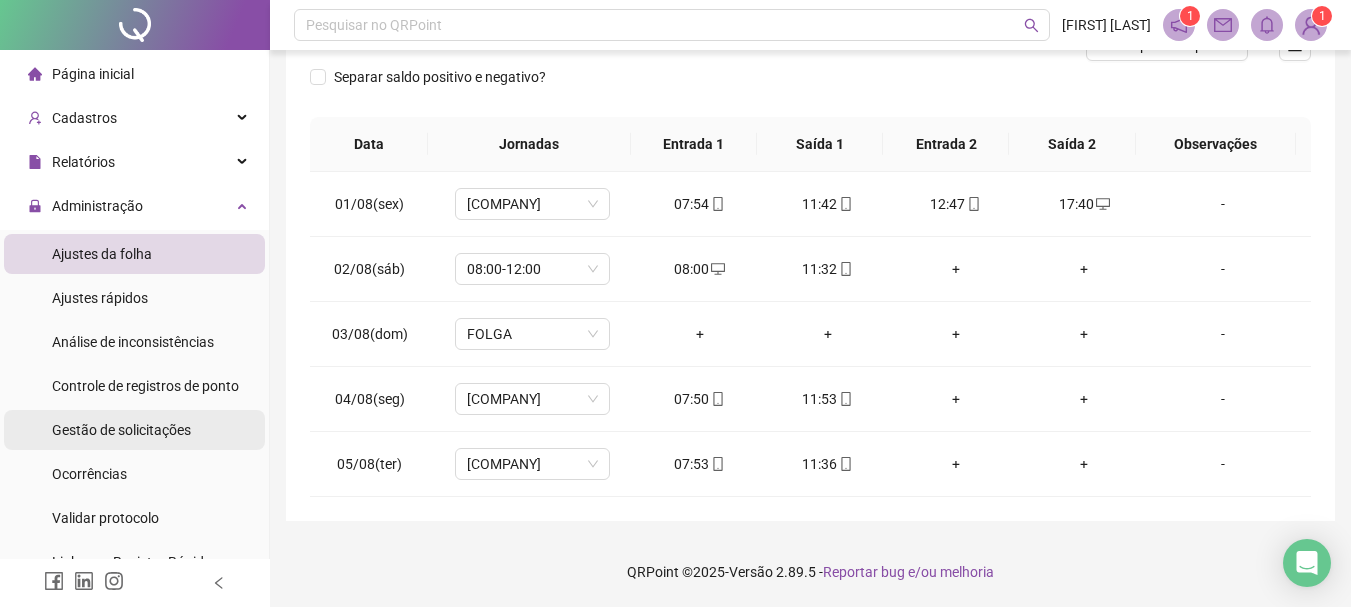 click on "Gestão de solicitações" at bounding box center (121, 430) 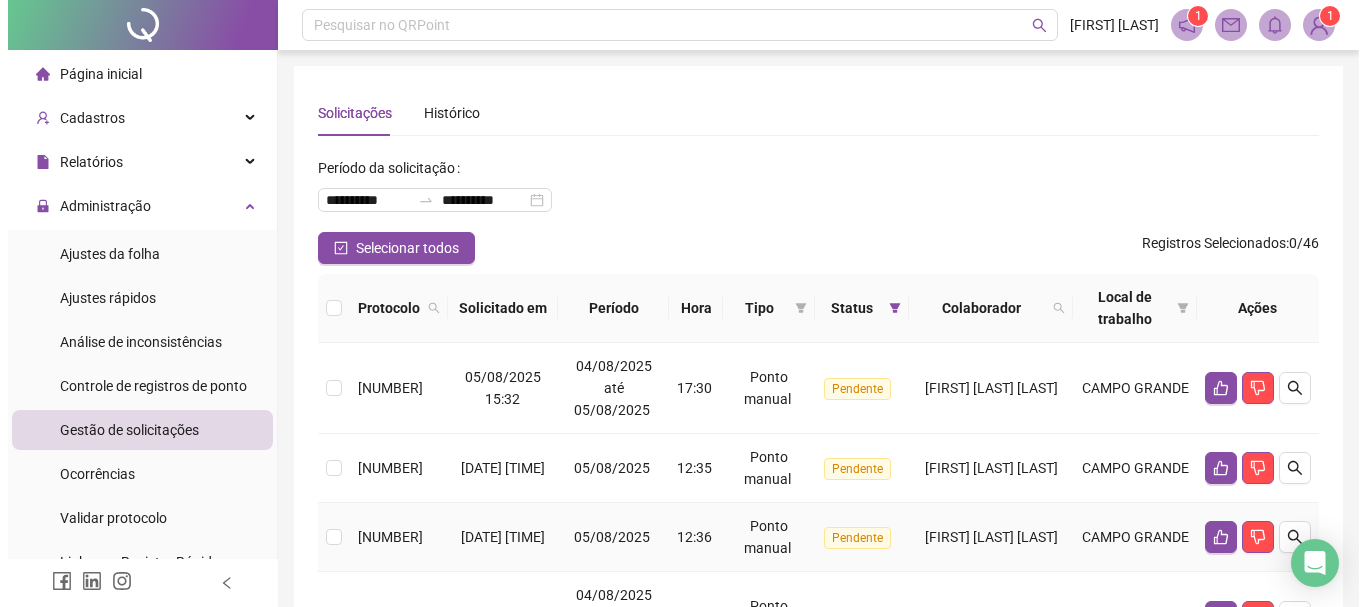 scroll, scrollTop: 200, scrollLeft: 0, axis: vertical 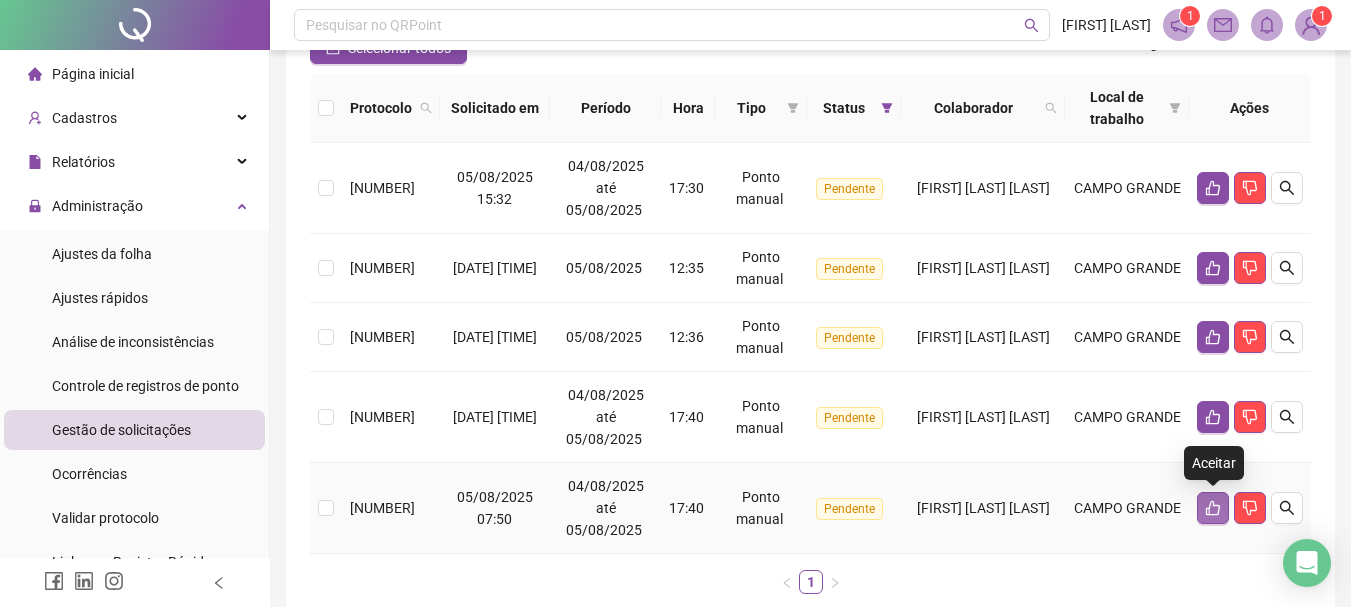 click 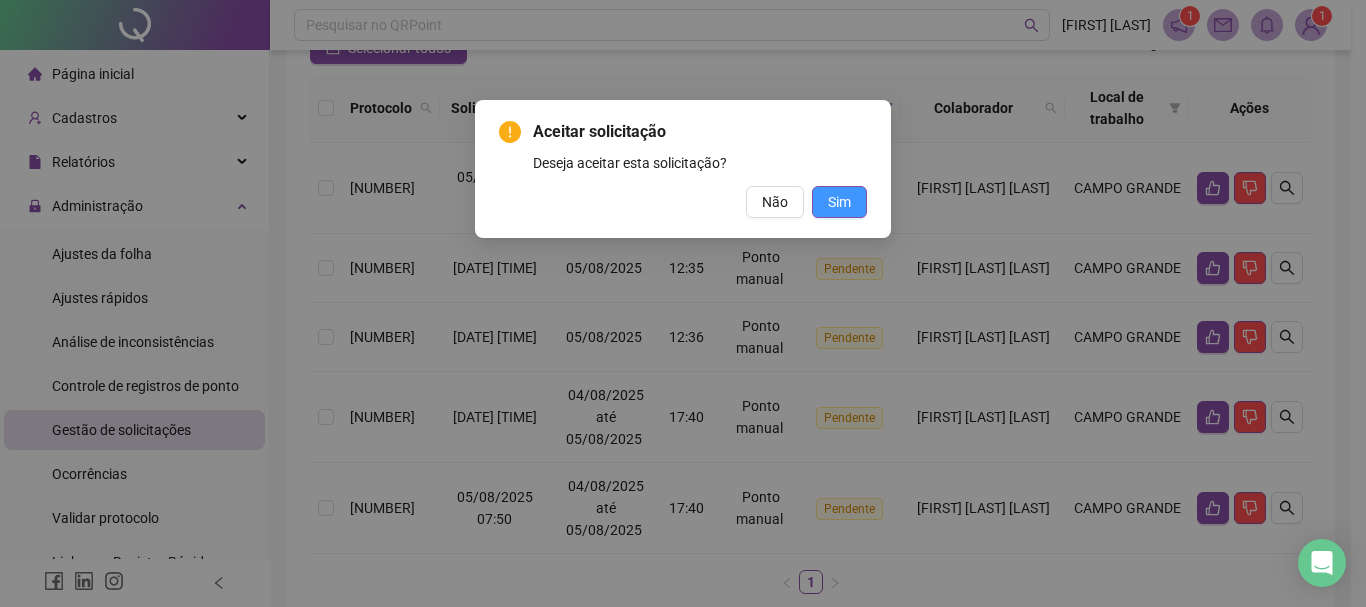 click on "Sim" at bounding box center (839, 202) 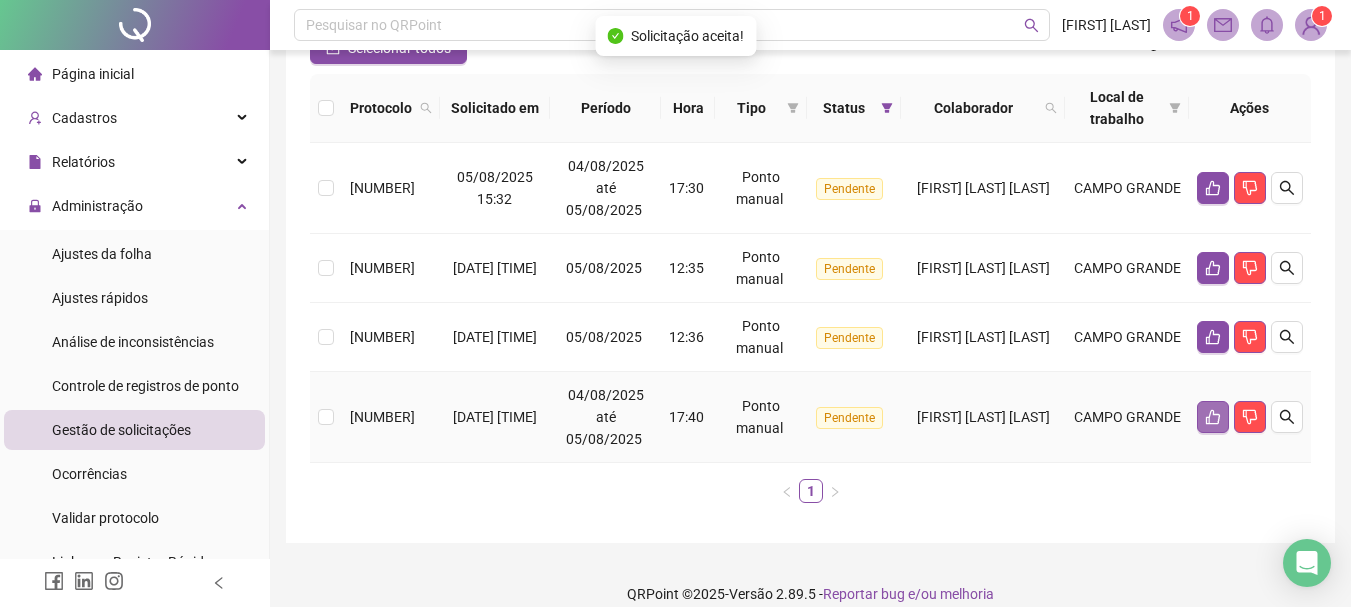 click 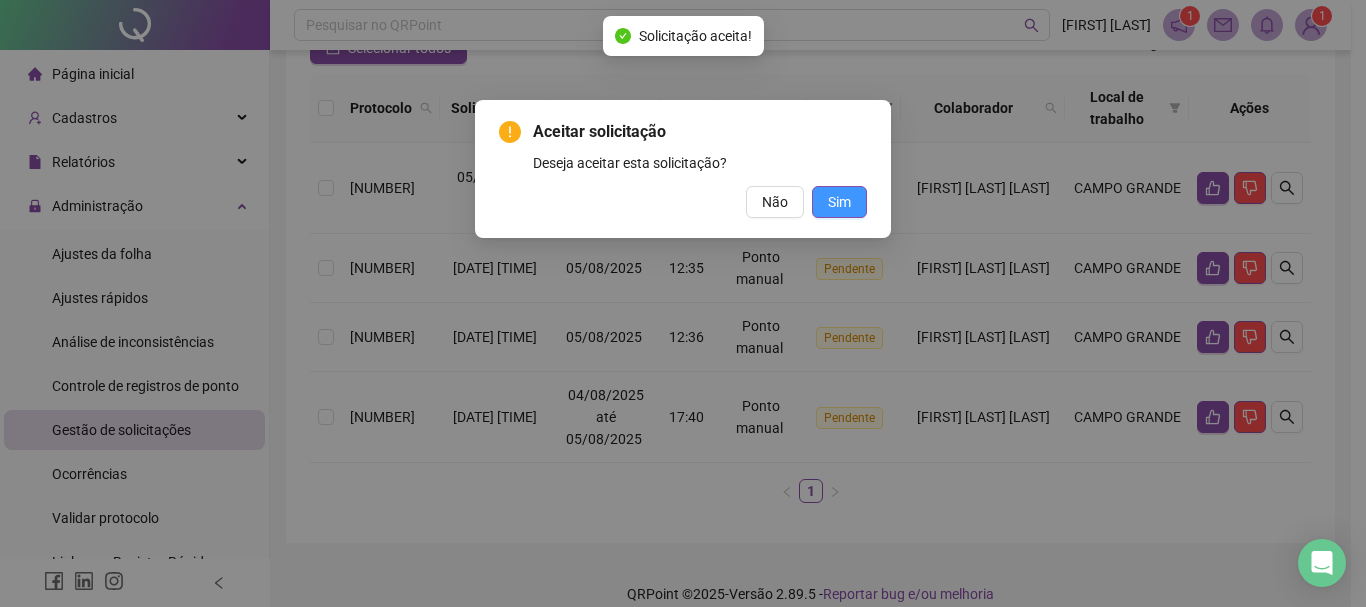 click on "Sim" at bounding box center (839, 202) 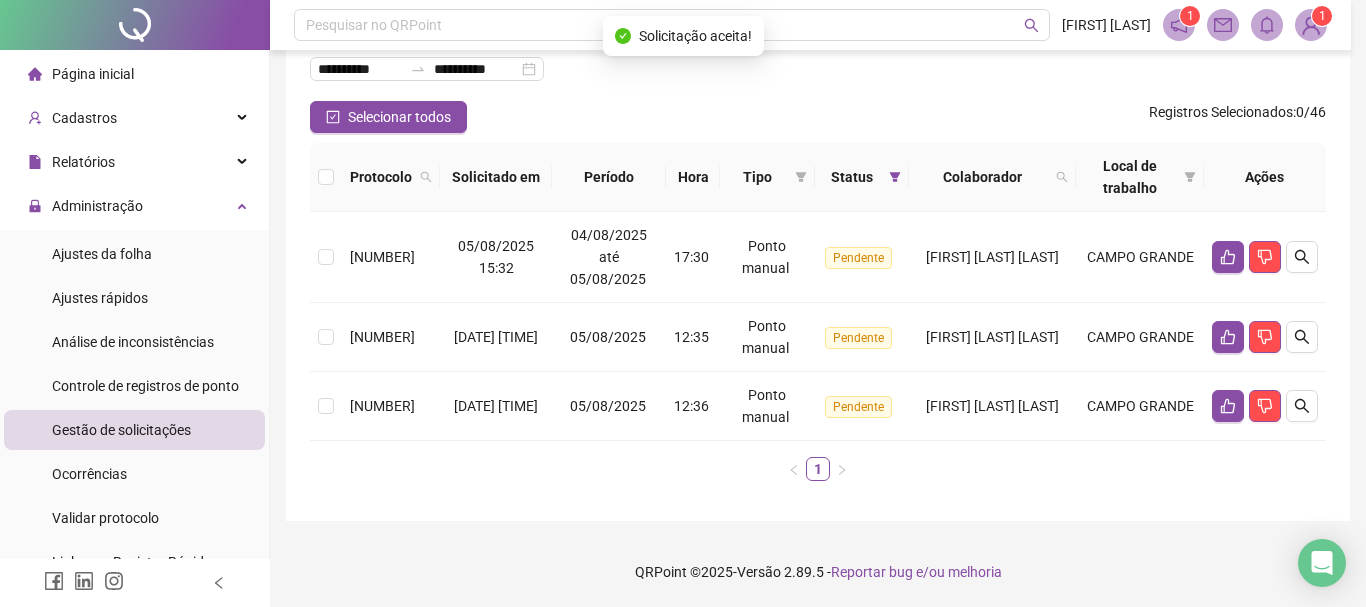scroll, scrollTop: 131, scrollLeft: 0, axis: vertical 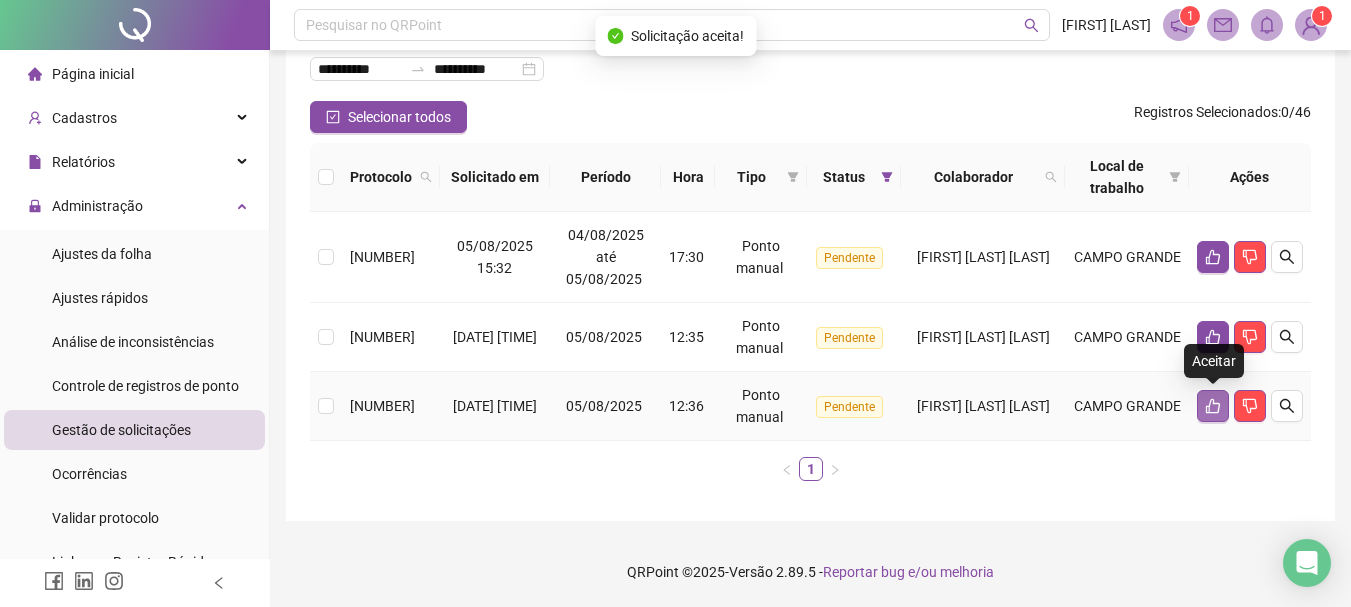 click 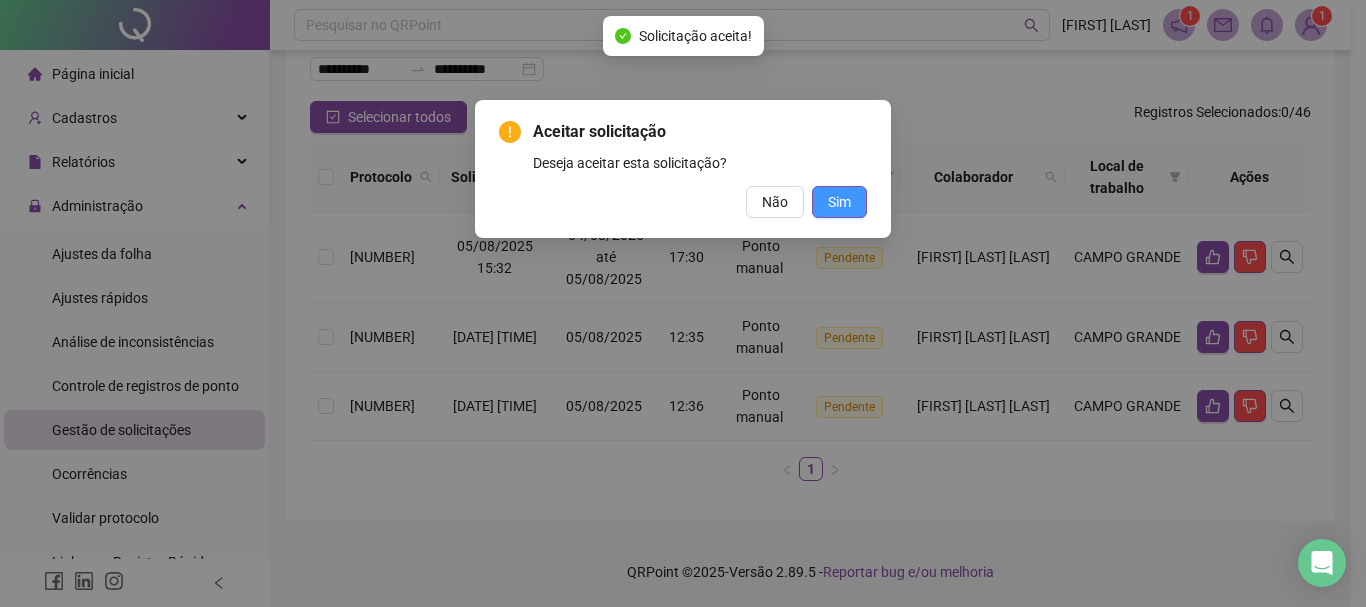 click on "Sim" at bounding box center (839, 202) 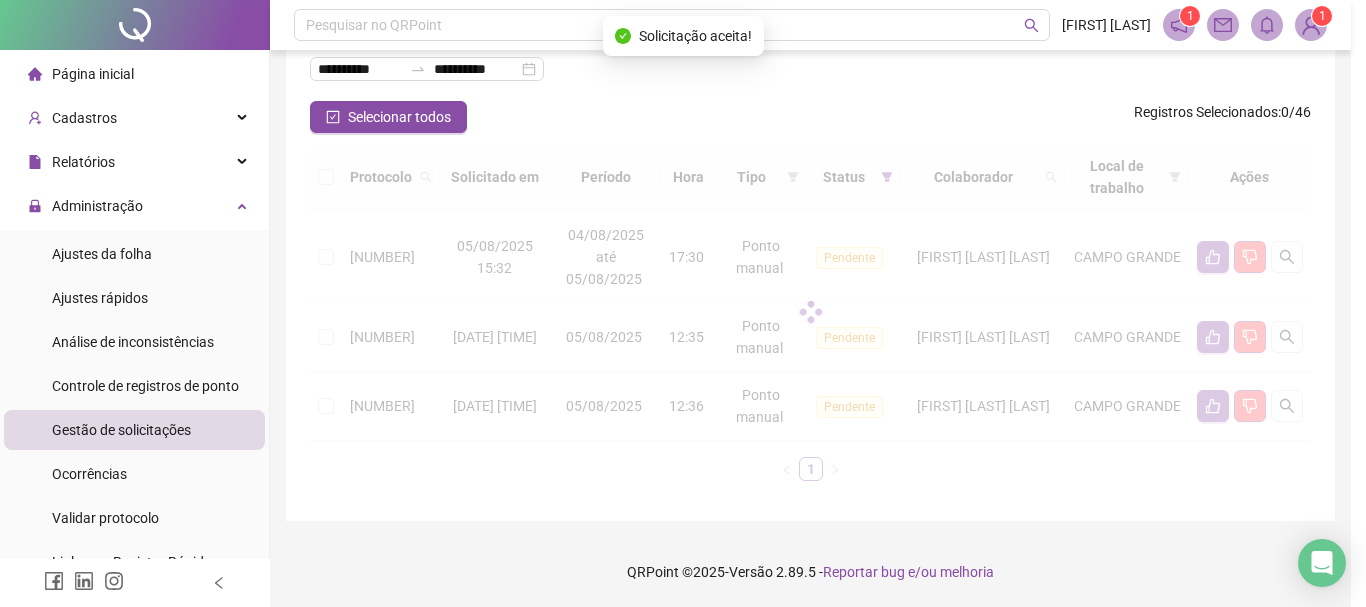 scroll, scrollTop: 62, scrollLeft: 0, axis: vertical 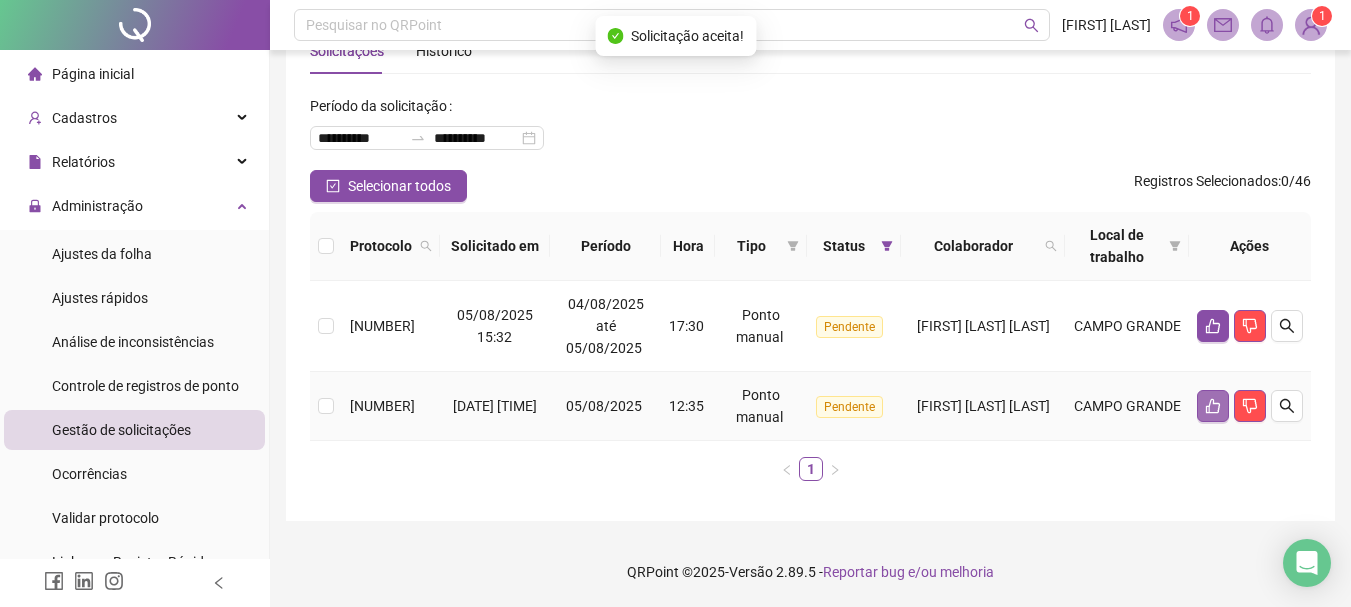 click at bounding box center [1213, 406] 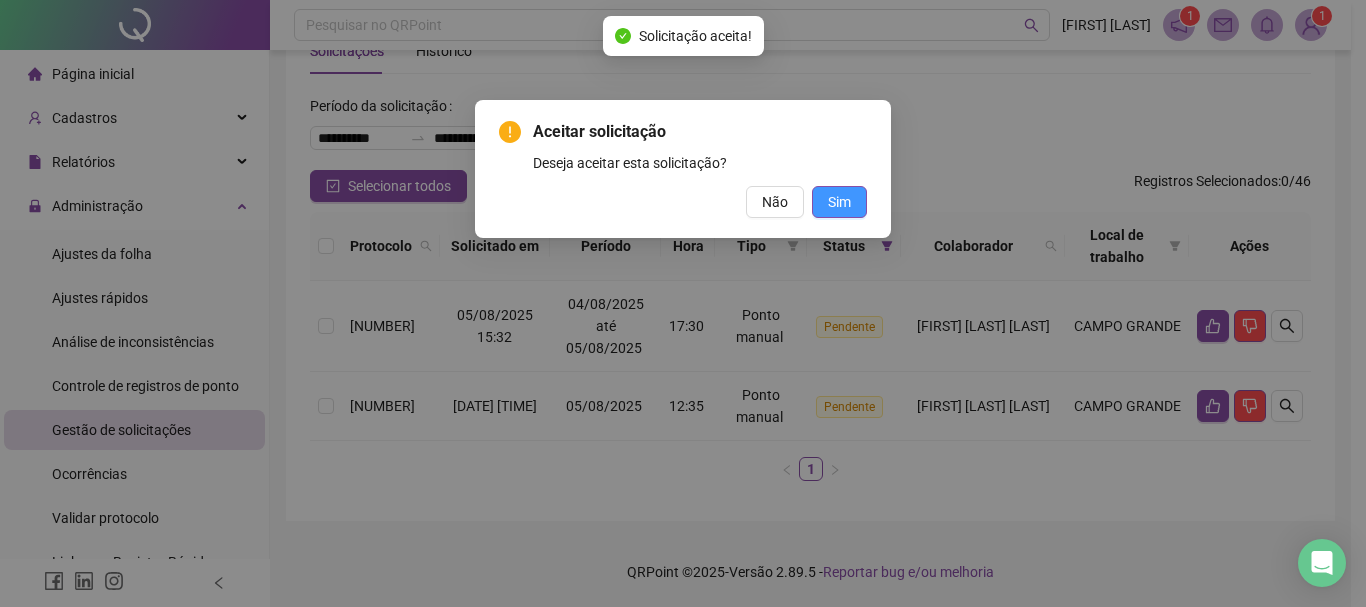 click on "Sim" at bounding box center (839, 202) 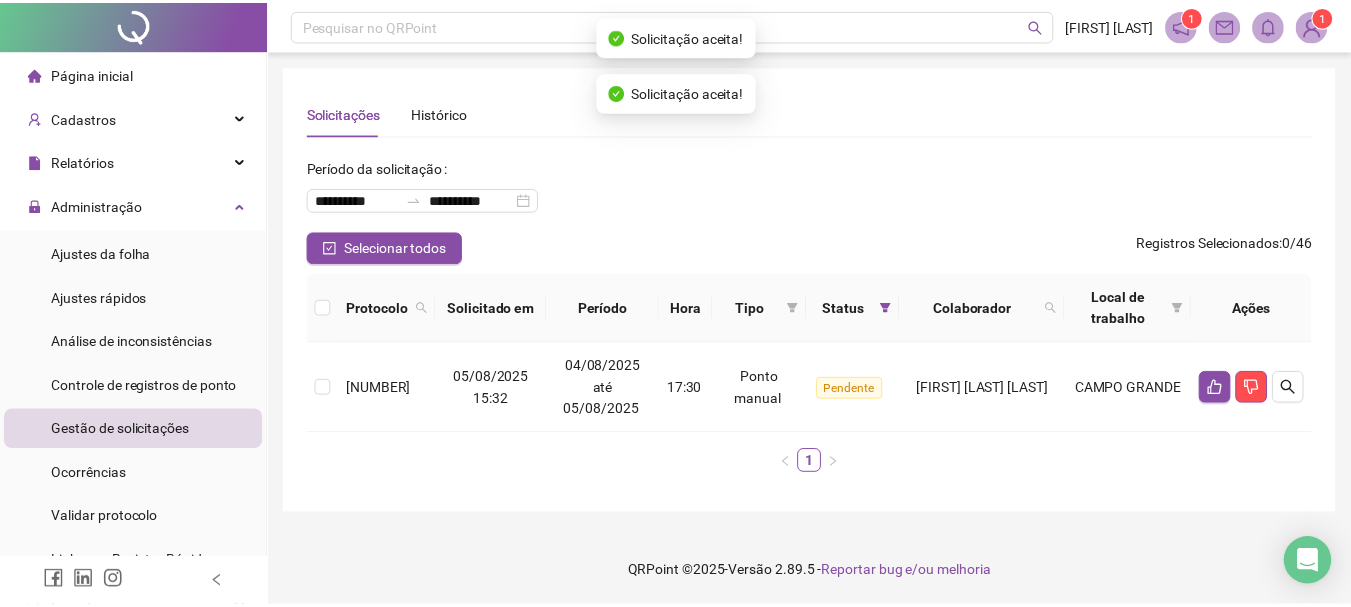 scroll, scrollTop: 0, scrollLeft: 0, axis: both 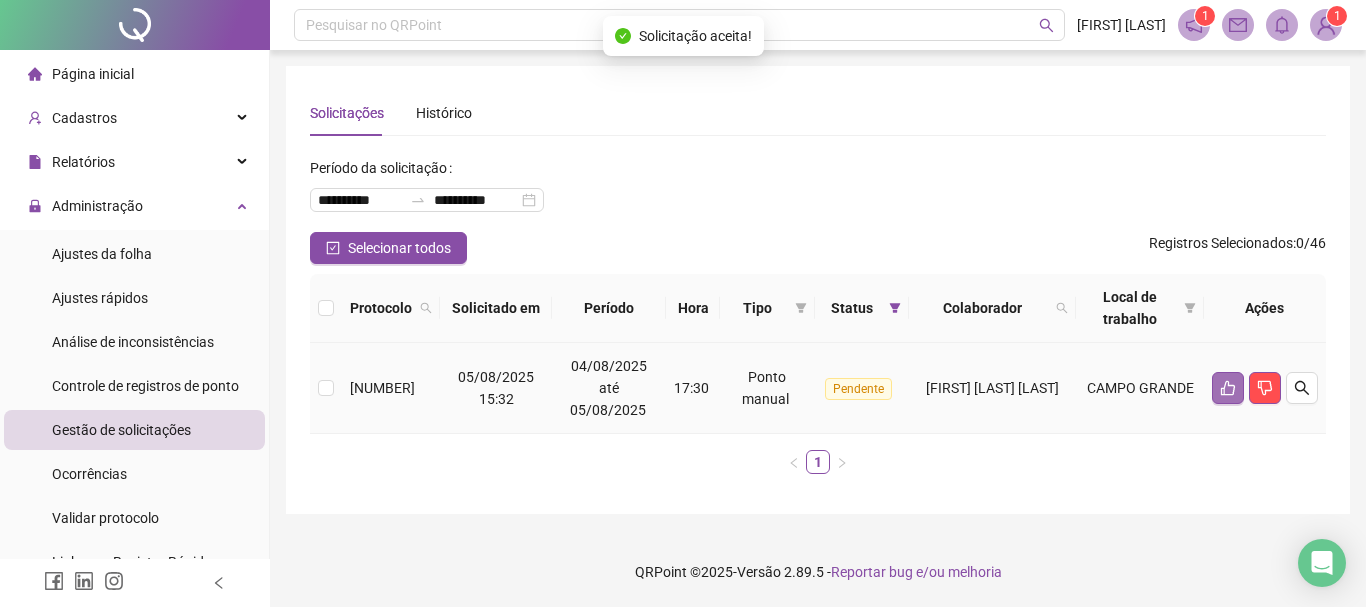click at bounding box center [1228, 388] 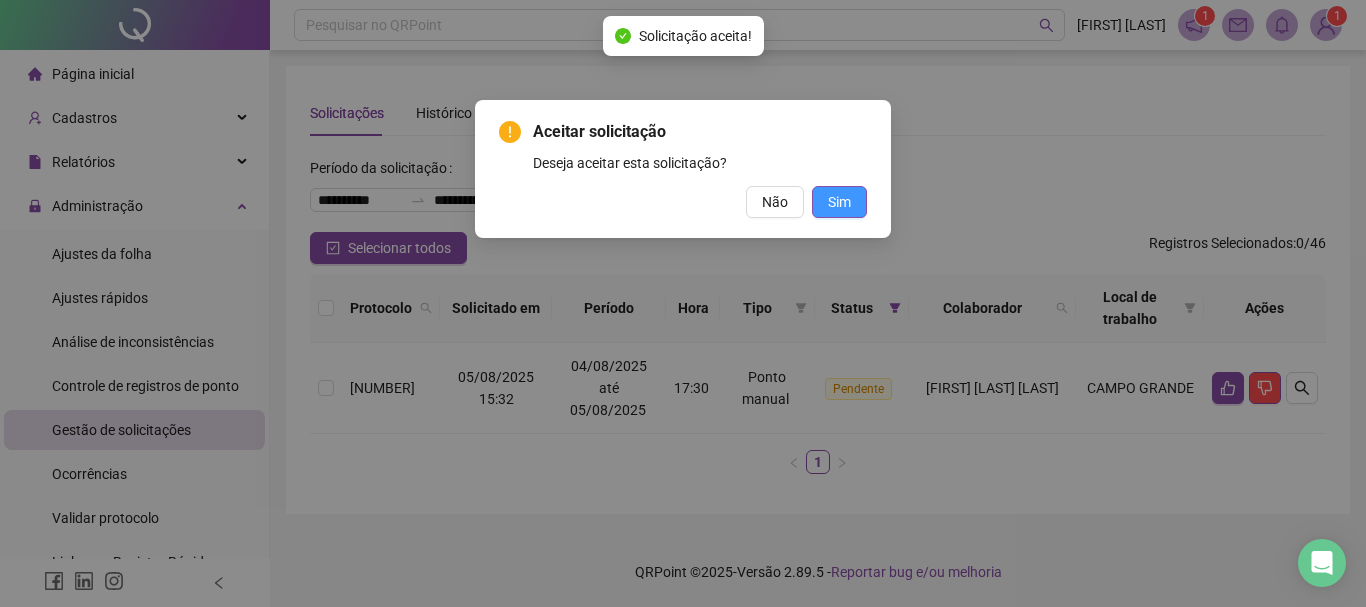 click on "Sim" at bounding box center [839, 202] 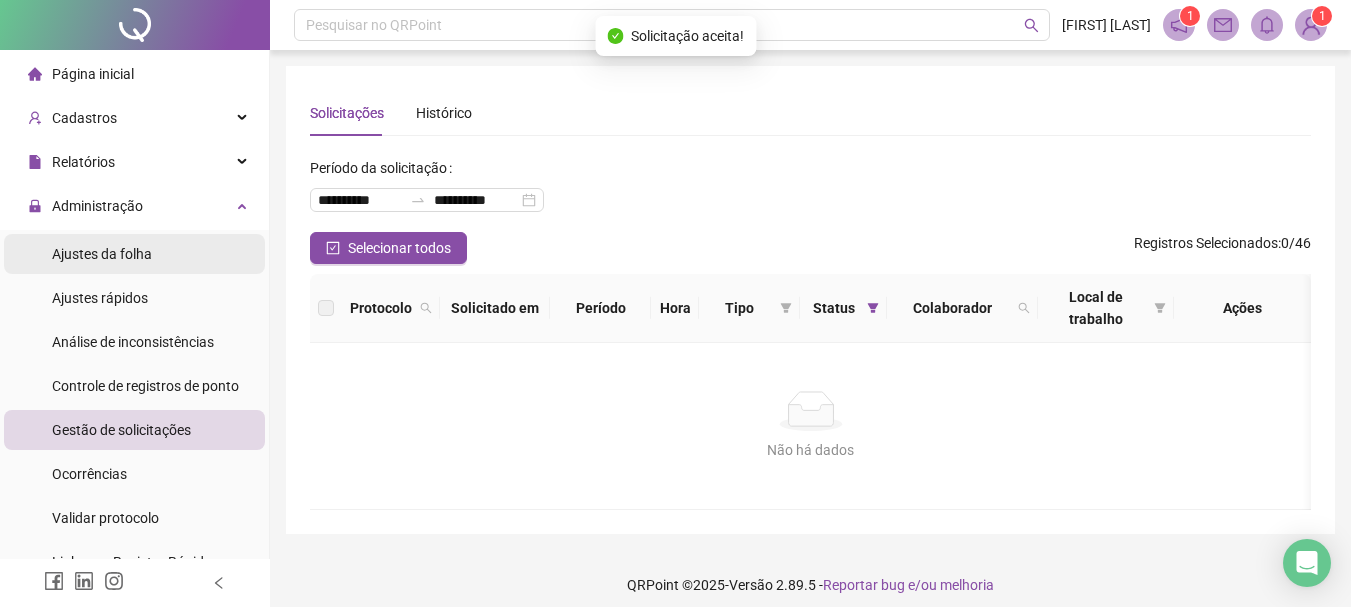 click on "Ajustes da folha" at bounding box center (134, 254) 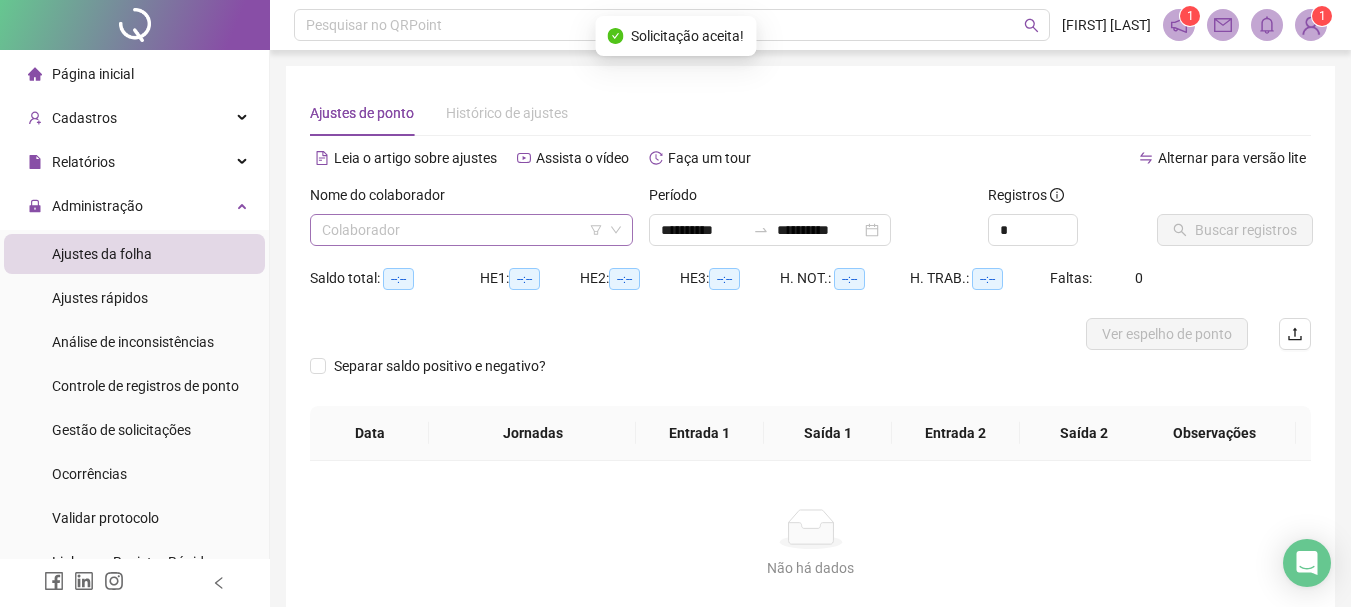 click at bounding box center (462, 230) 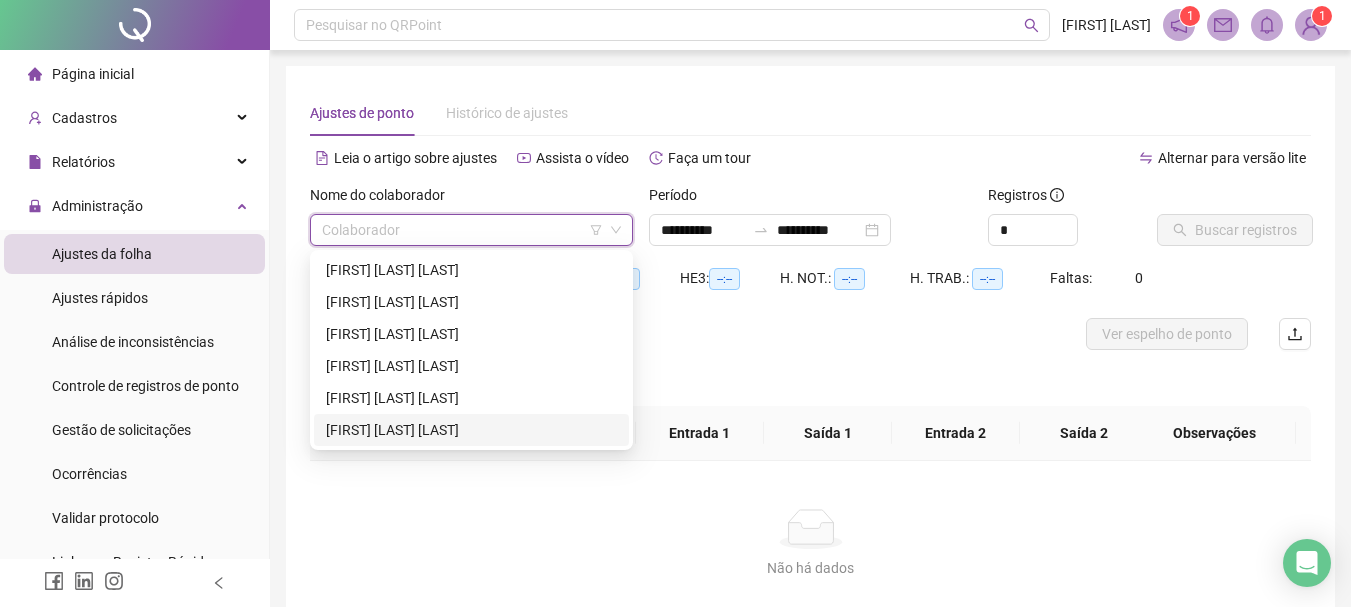 click on "[FIRST] [LAST] [LAST]" at bounding box center [471, 430] 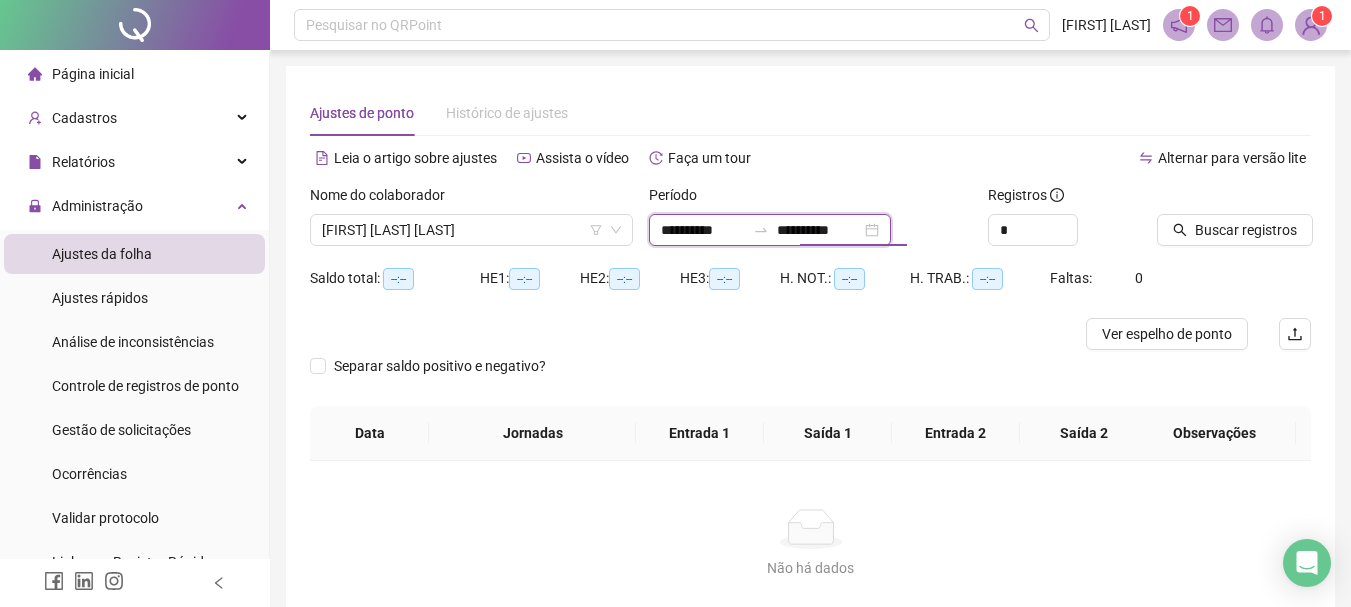 click on "**********" at bounding box center [819, 230] 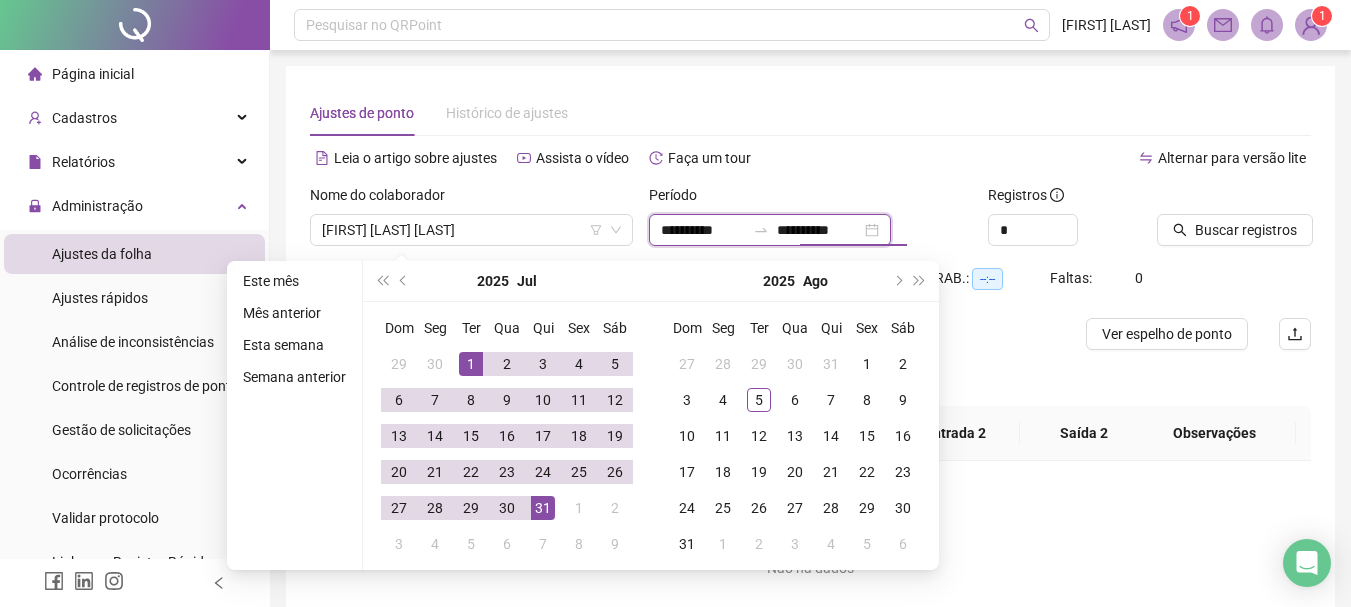 click on "**********" at bounding box center (770, 230) 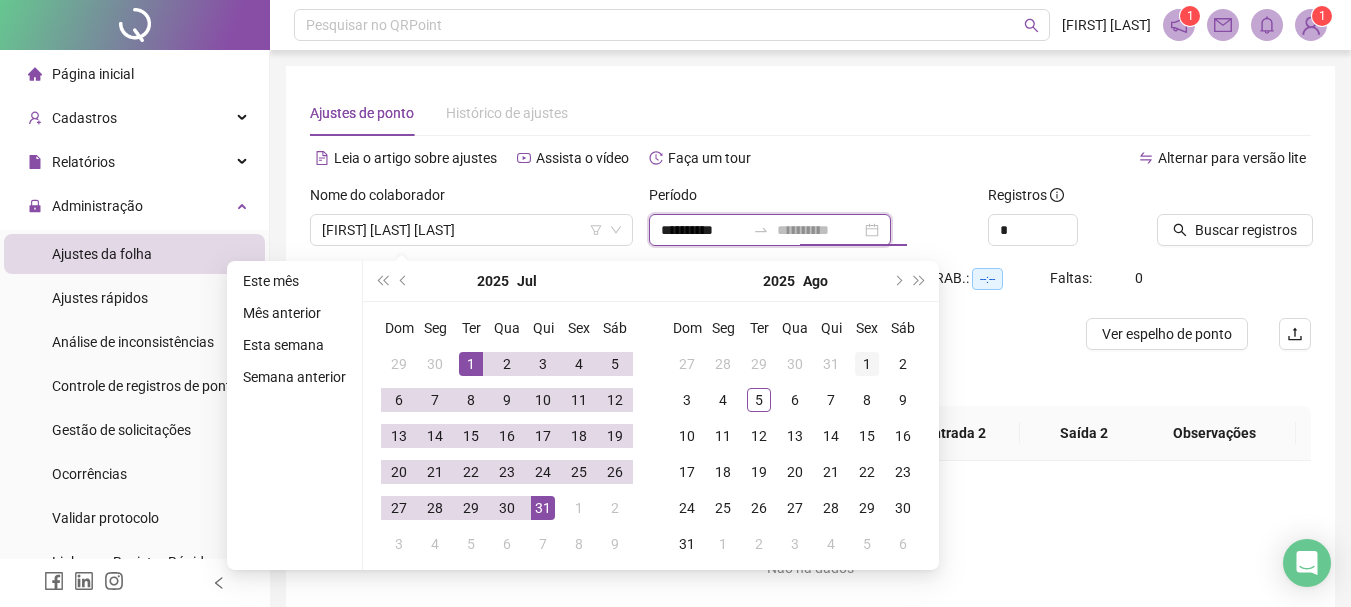 type on "**********" 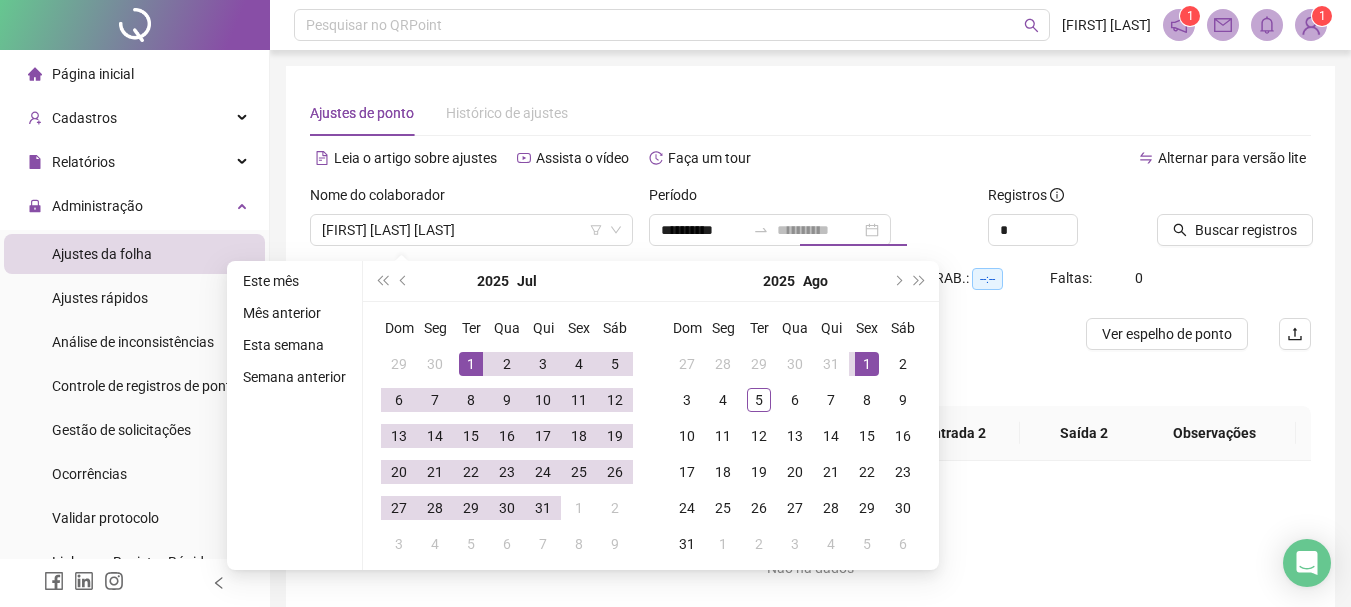 click on "1" at bounding box center [867, 364] 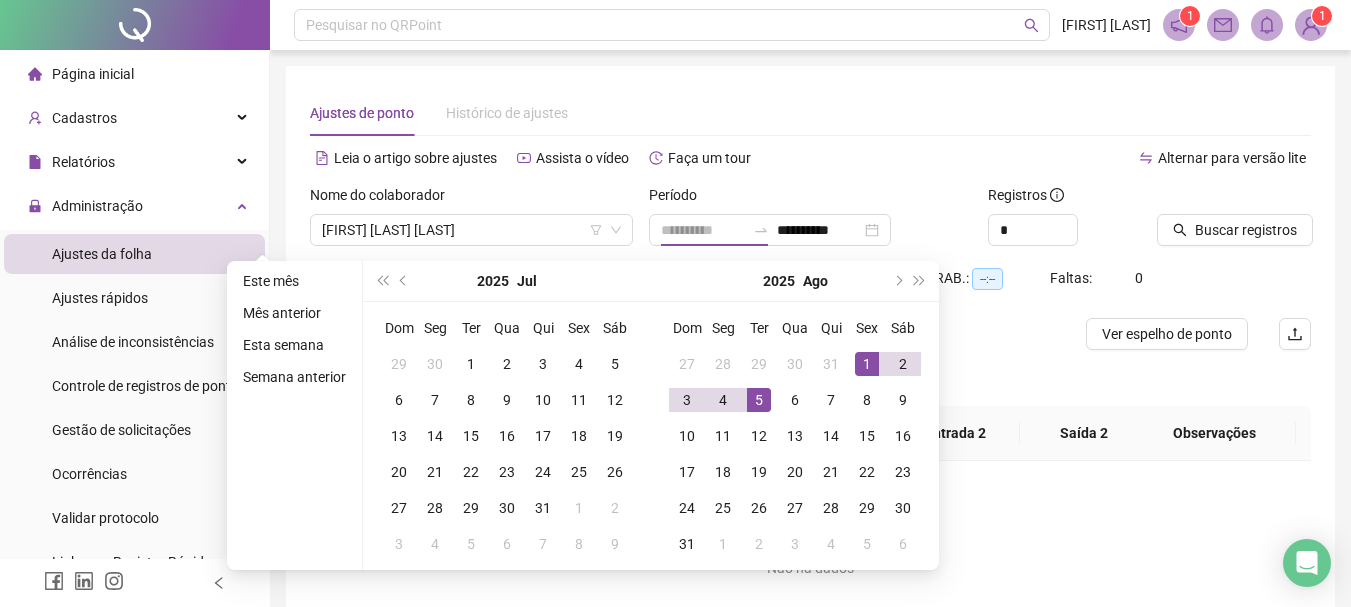 click on "5" at bounding box center (759, 400) 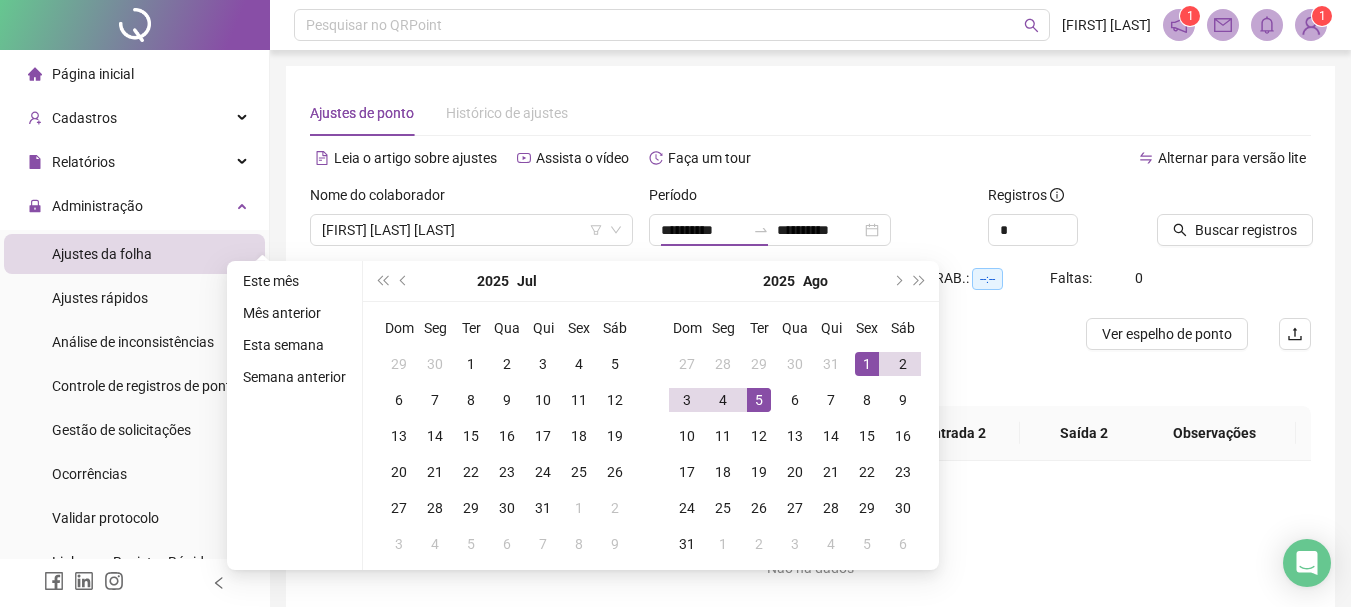 type on "**********" 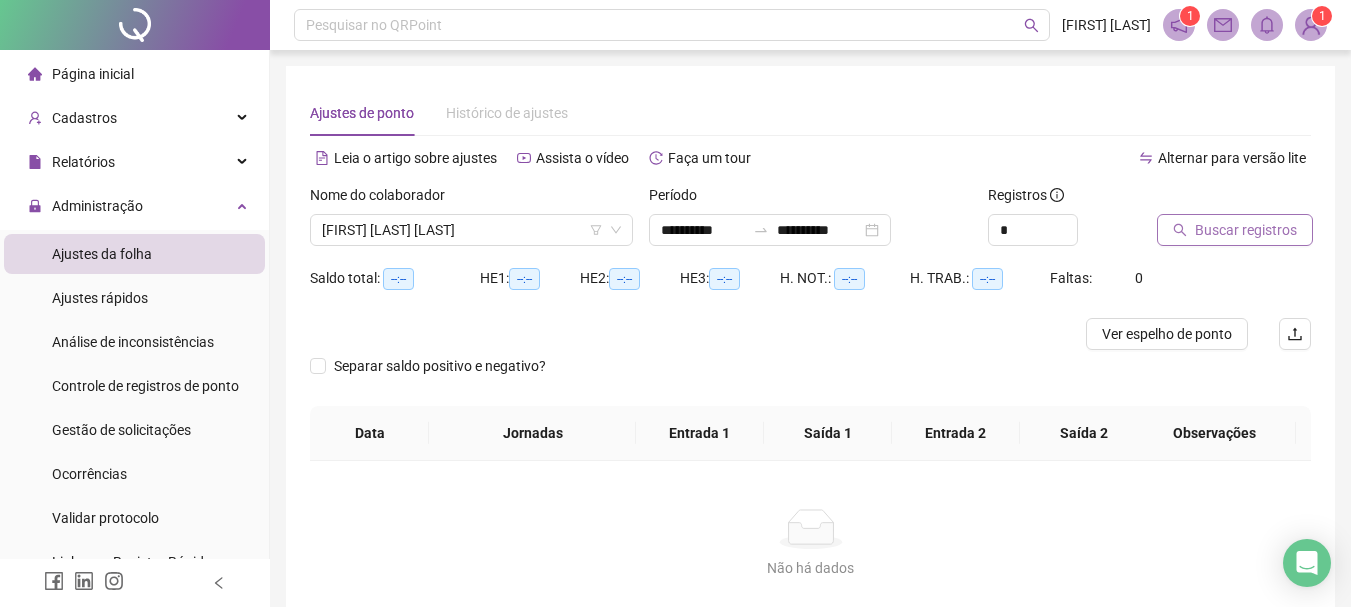 click on "Buscar registros" at bounding box center [1246, 230] 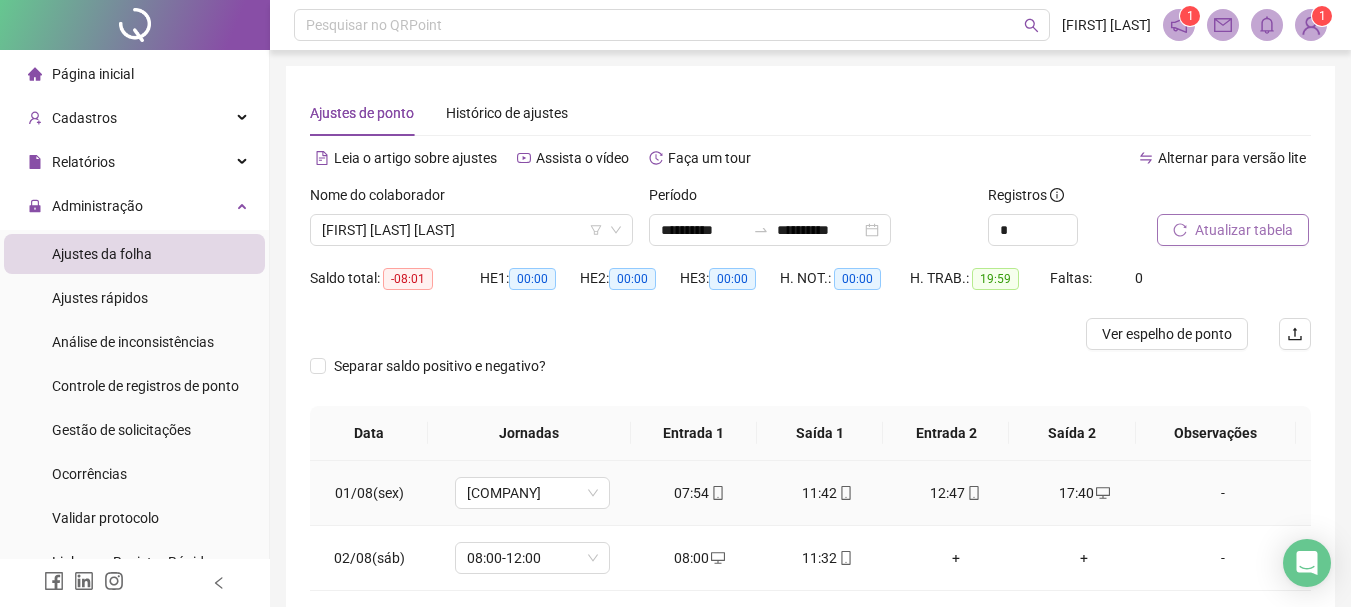 scroll, scrollTop: 289, scrollLeft: 0, axis: vertical 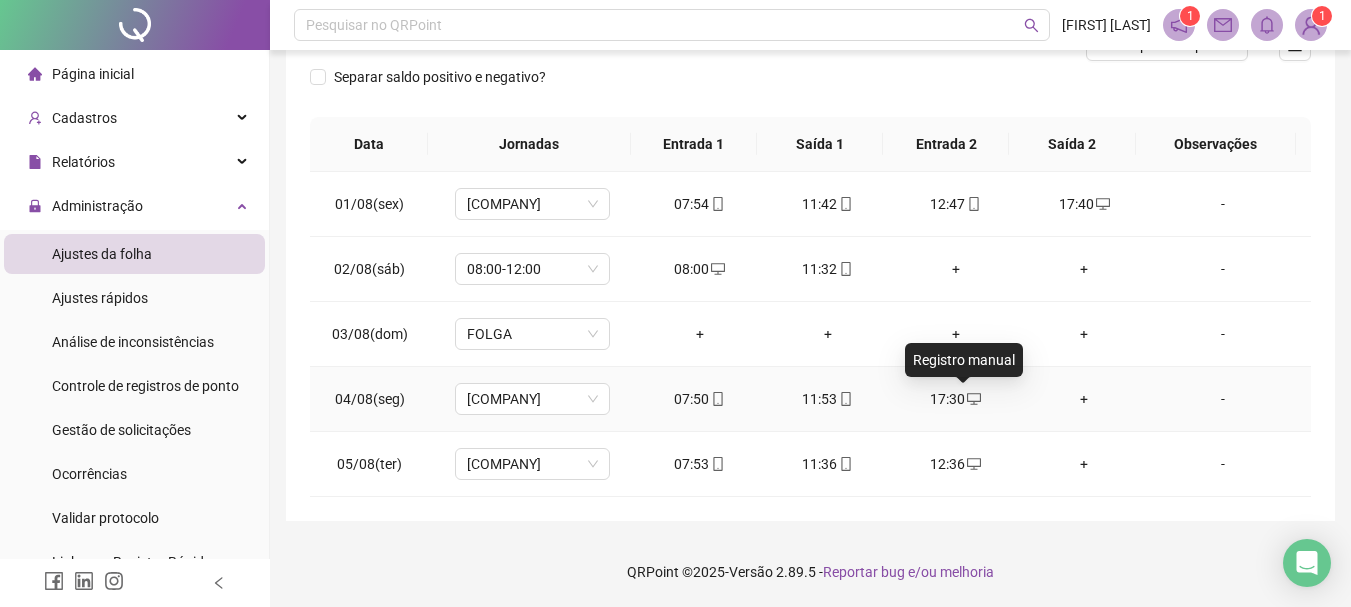 click 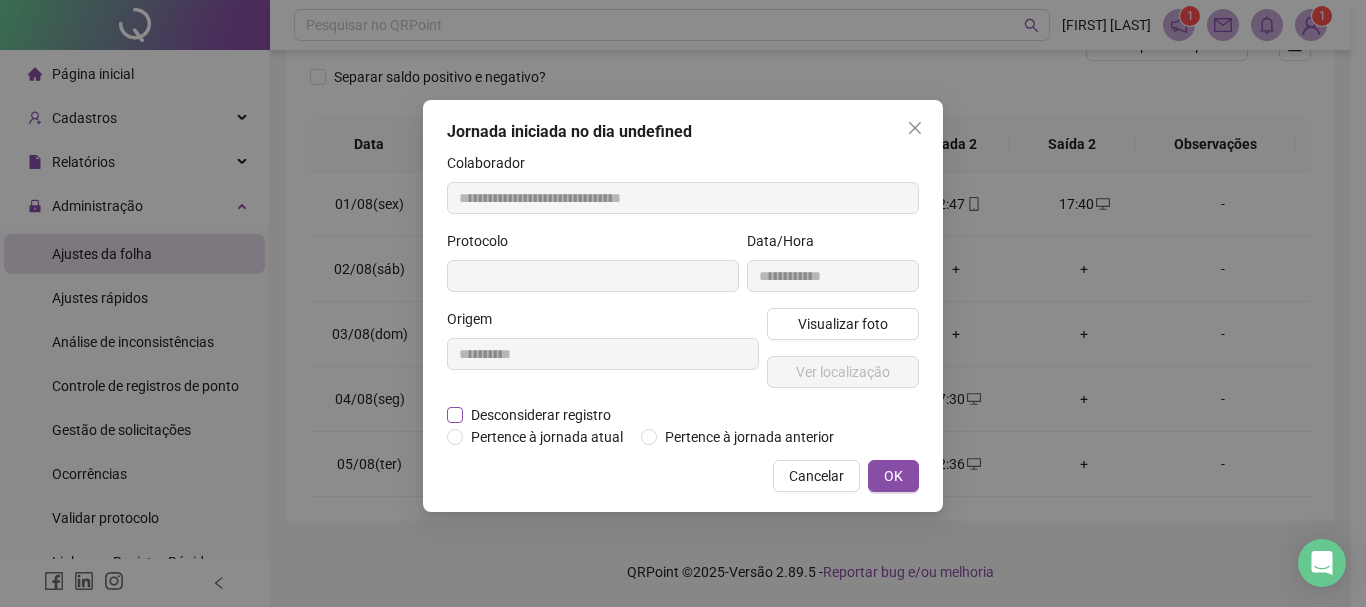 type on "**********" 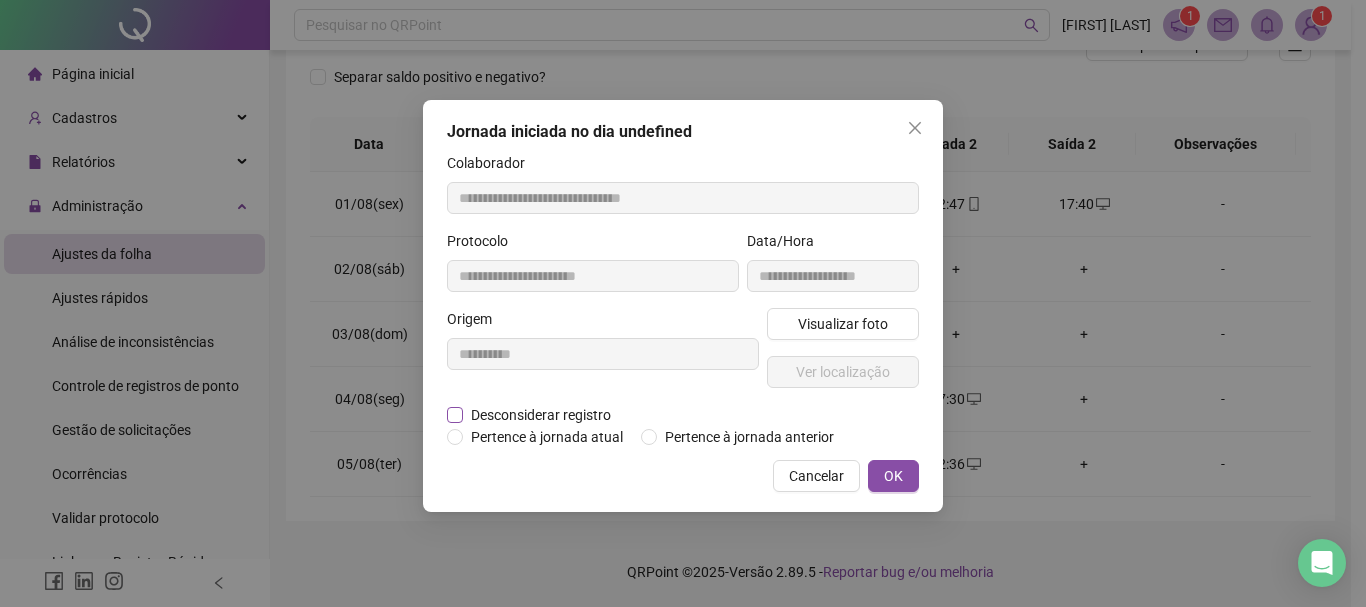type on "**********" 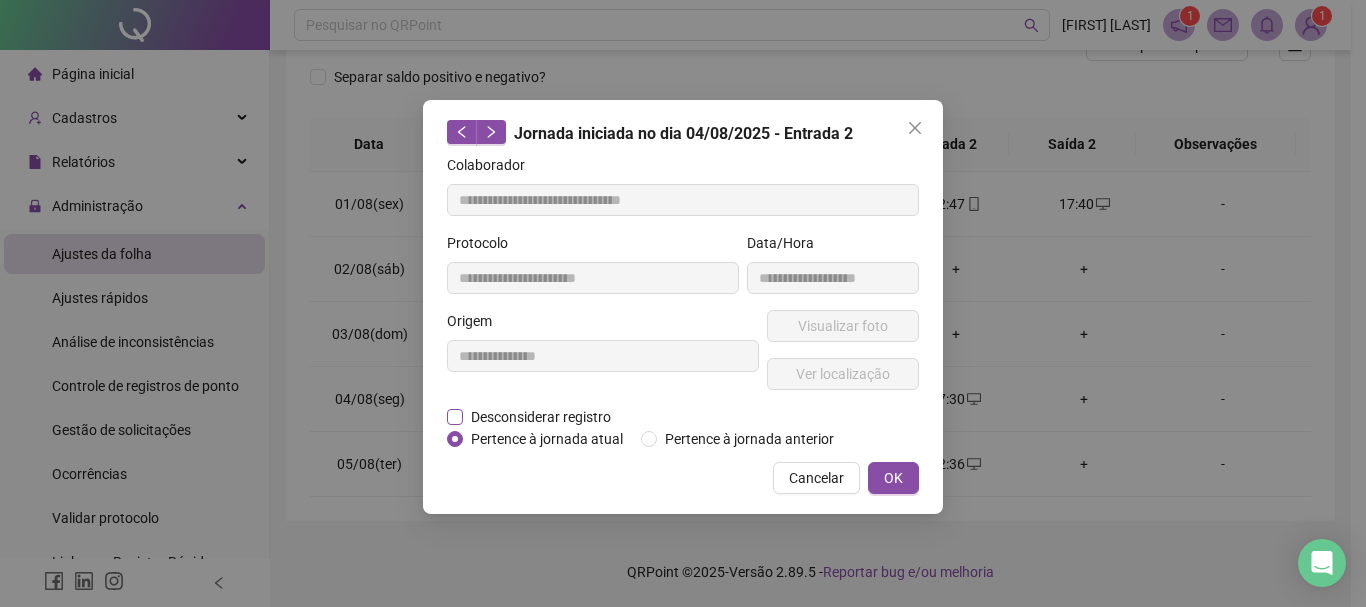click on "Desconsiderar registro" at bounding box center [541, 417] 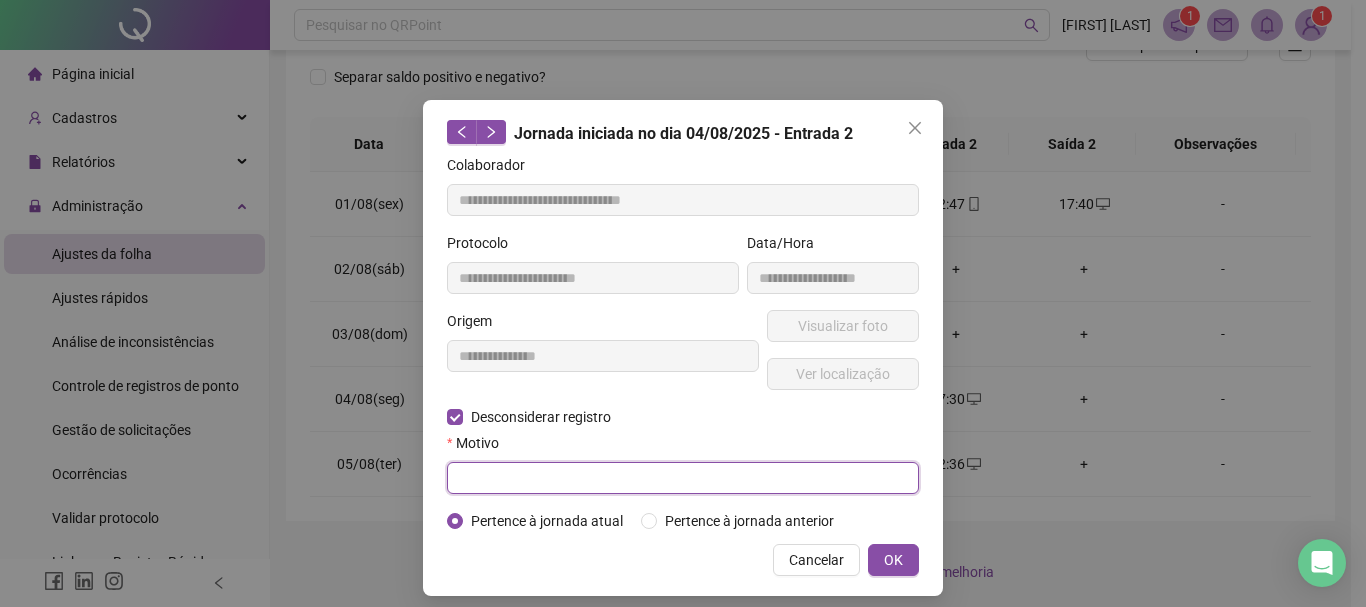 click at bounding box center (683, 478) 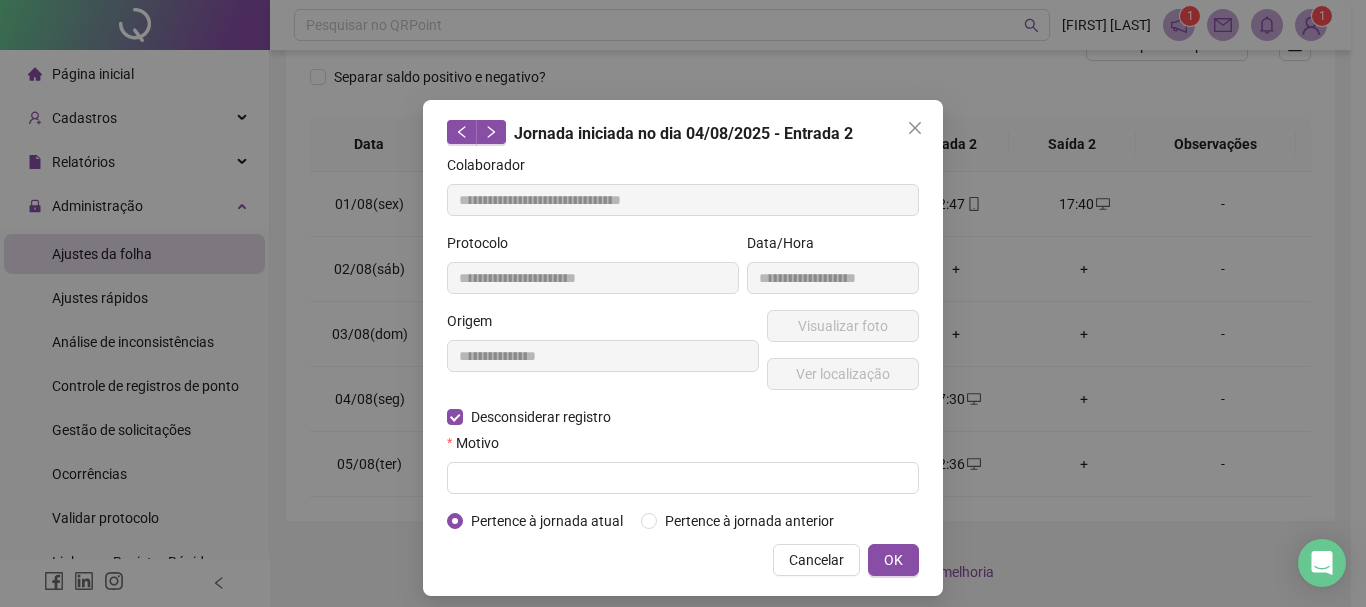 click on "Cancelar" at bounding box center (816, 560) 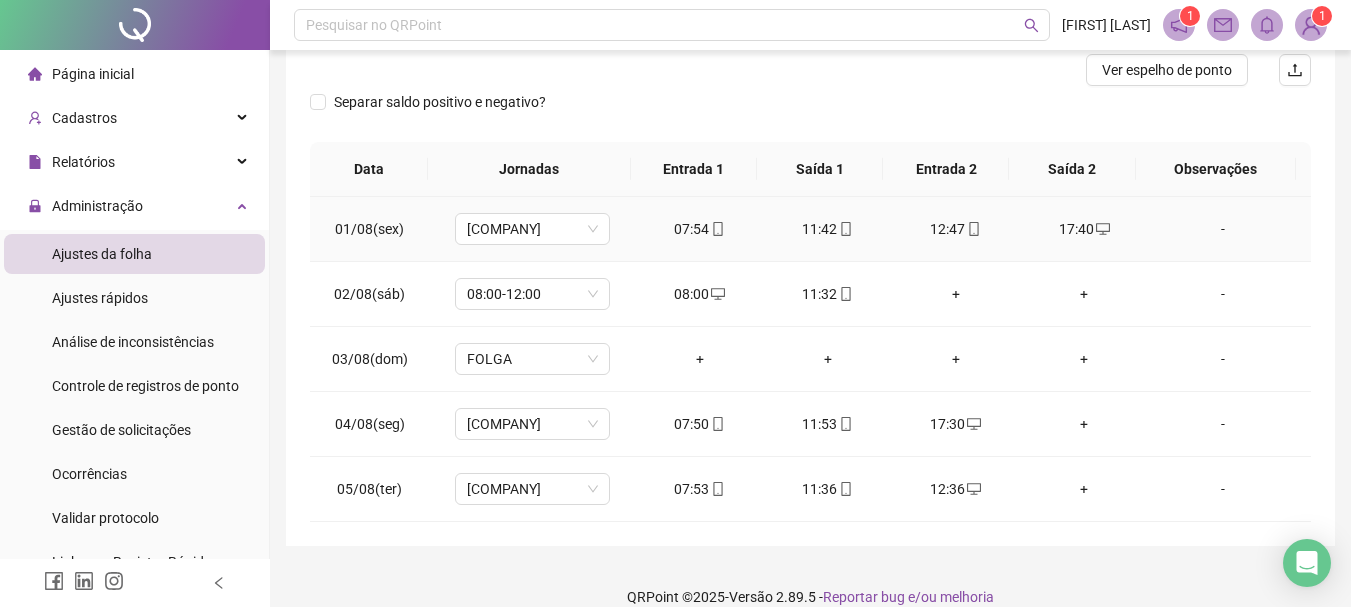 scroll, scrollTop: 289, scrollLeft: 0, axis: vertical 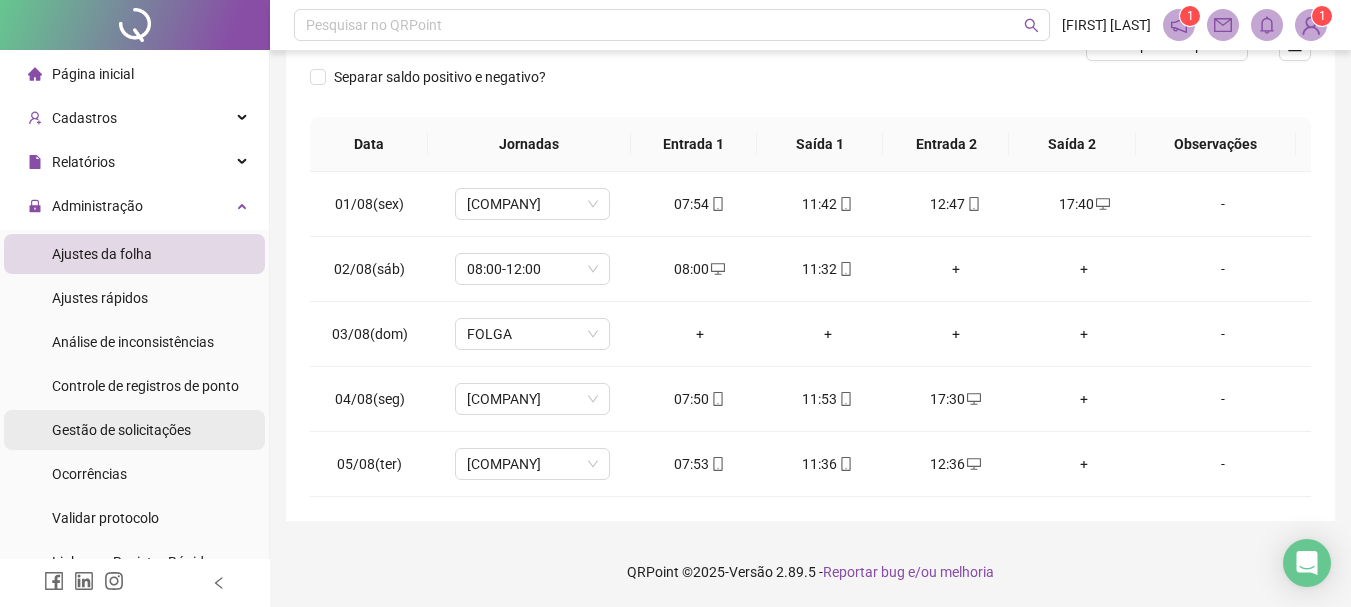 click on "Gestão de solicitações" at bounding box center (121, 430) 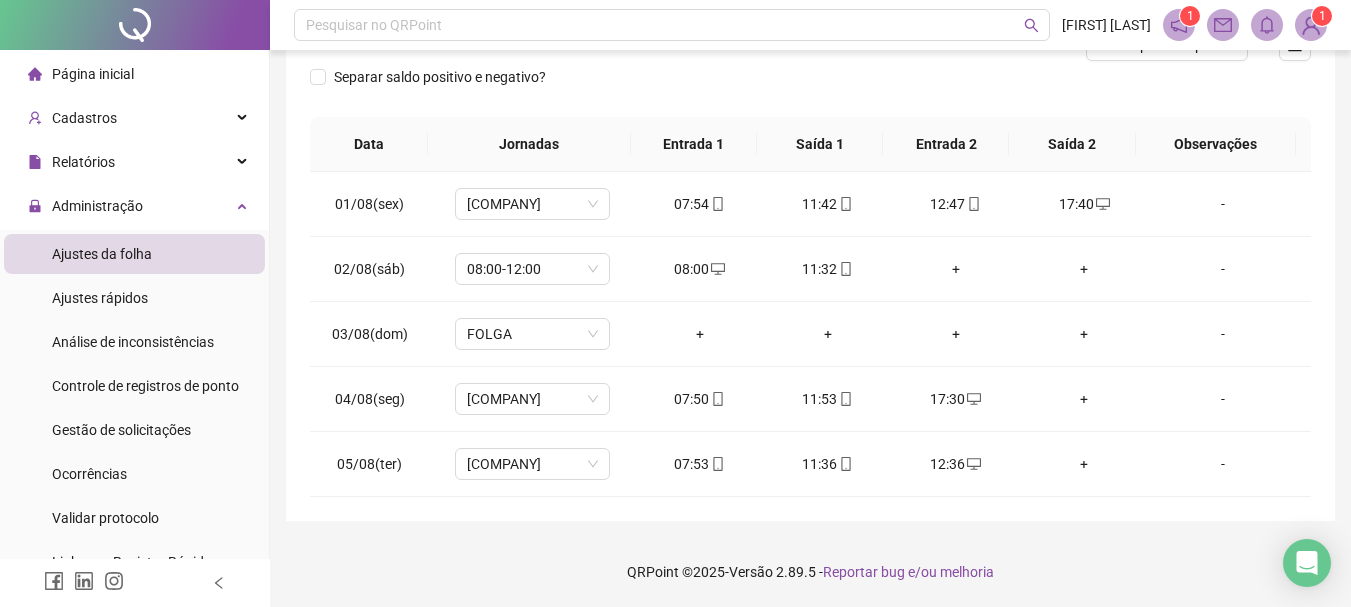 scroll, scrollTop: 0, scrollLeft: 0, axis: both 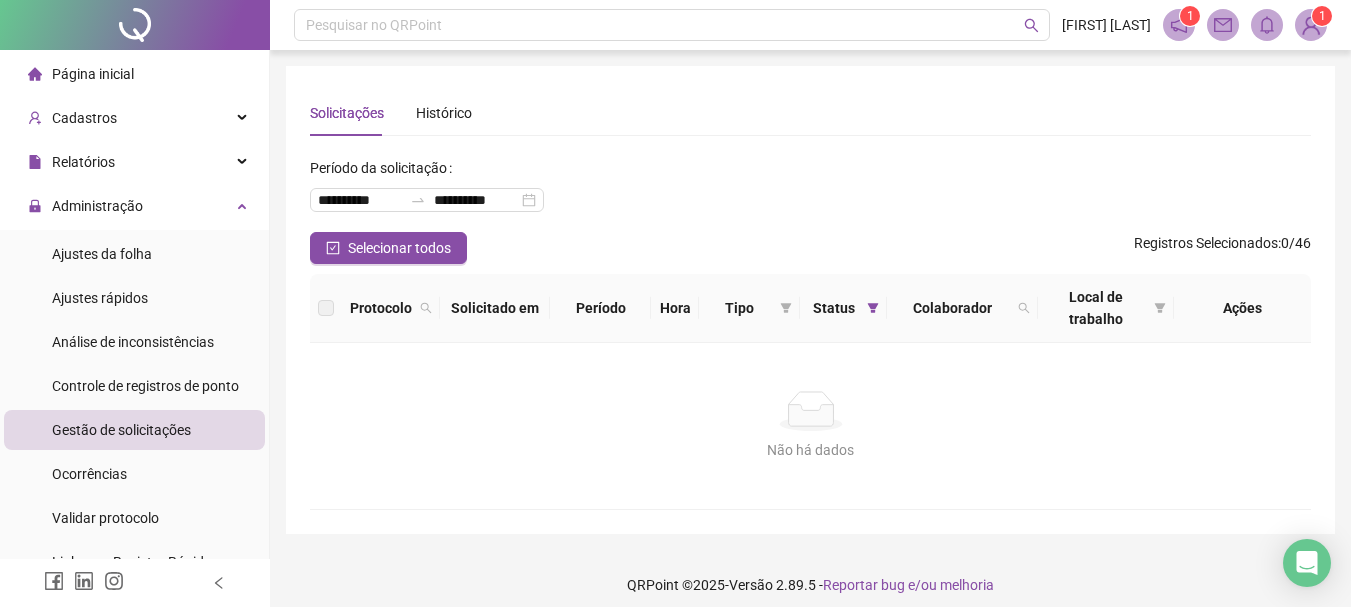 click on "Gestão de solicitações" at bounding box center [121, 430] 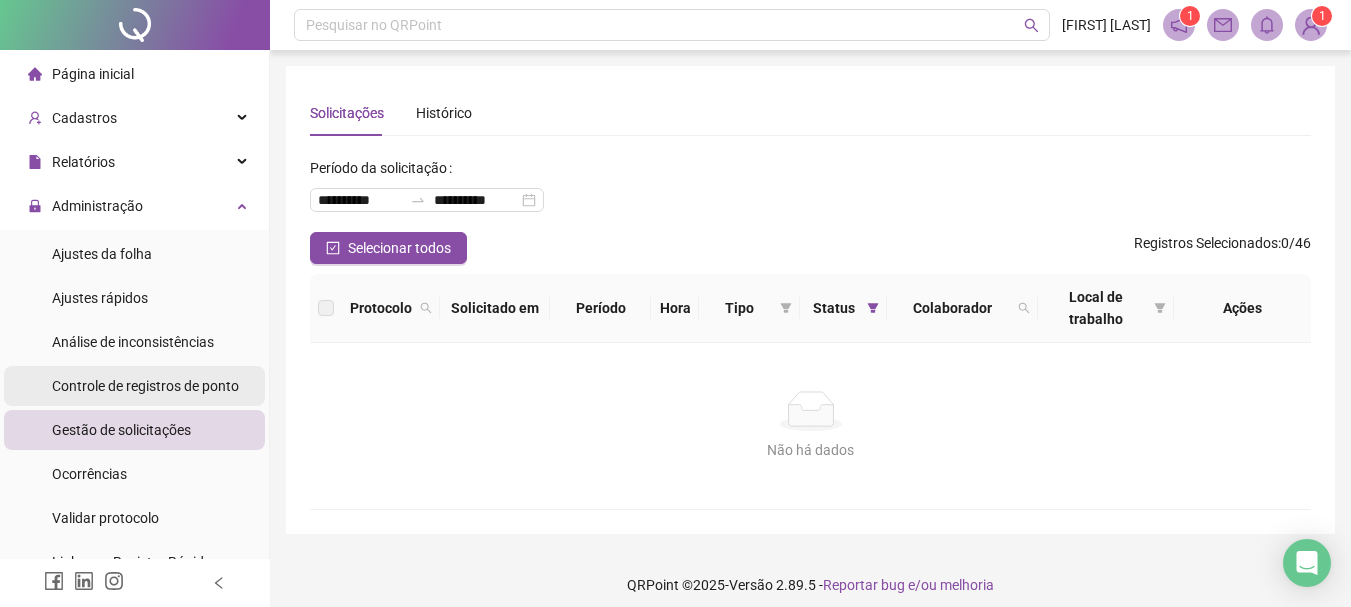 click on "Controle de registros de ponto" at bounding box center (145, 386) 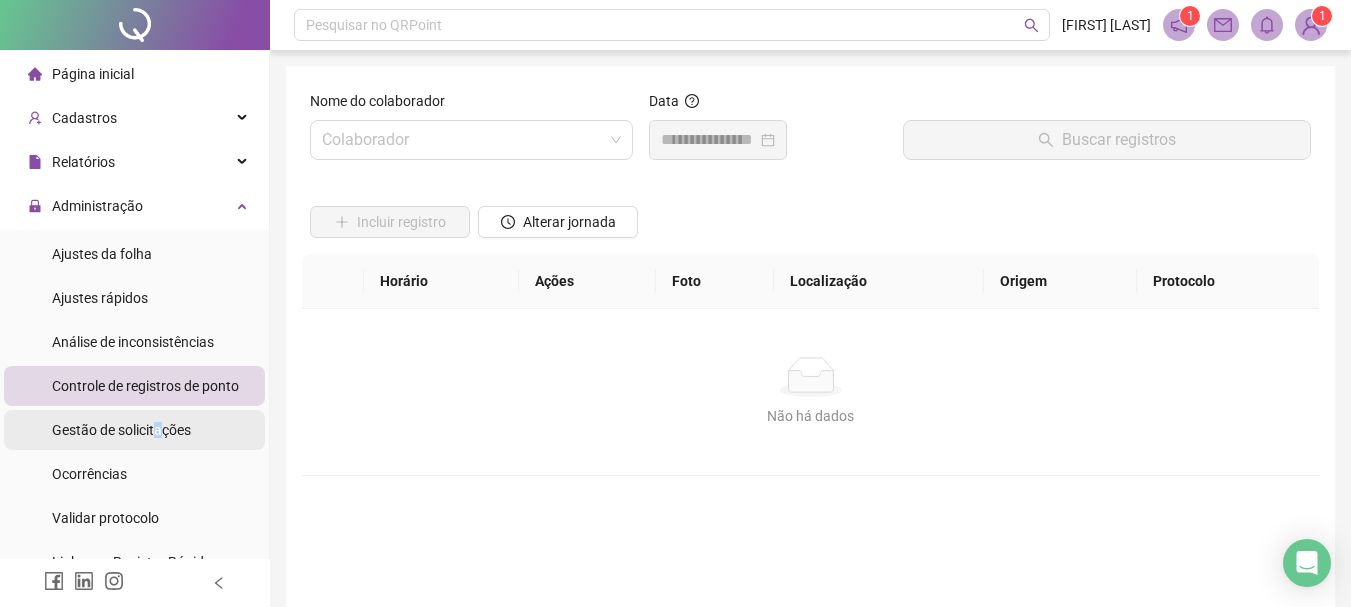 click on "Gestão de solicitações" at bounding box center (121, 430) 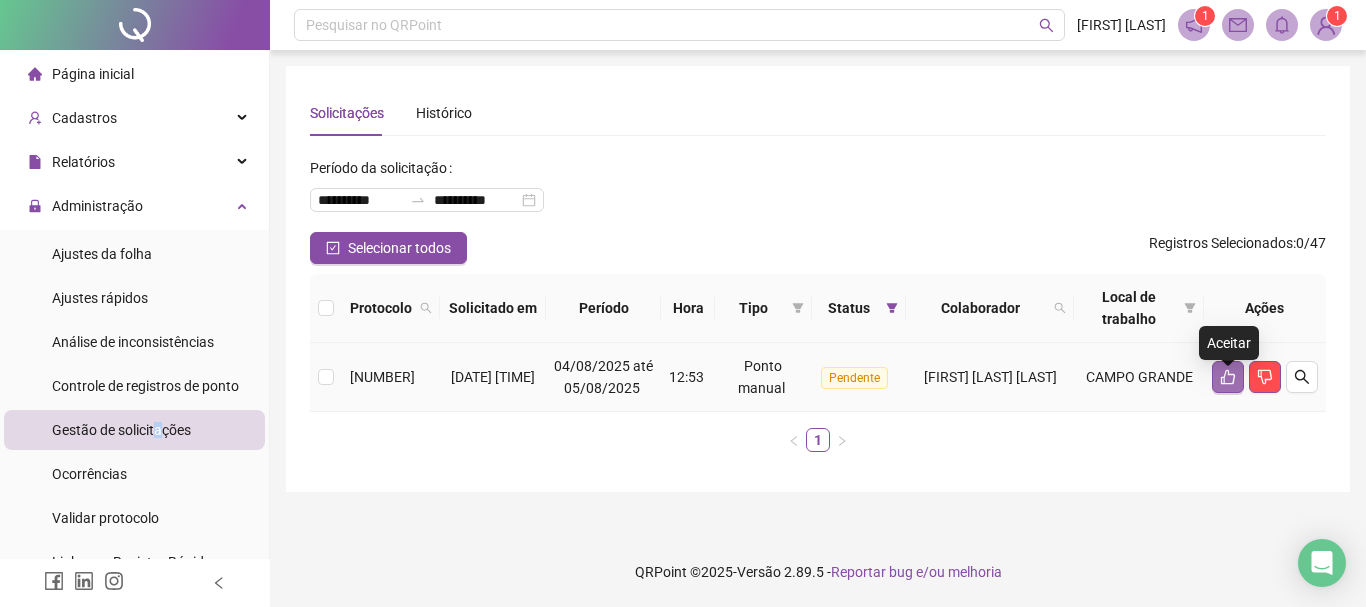 click 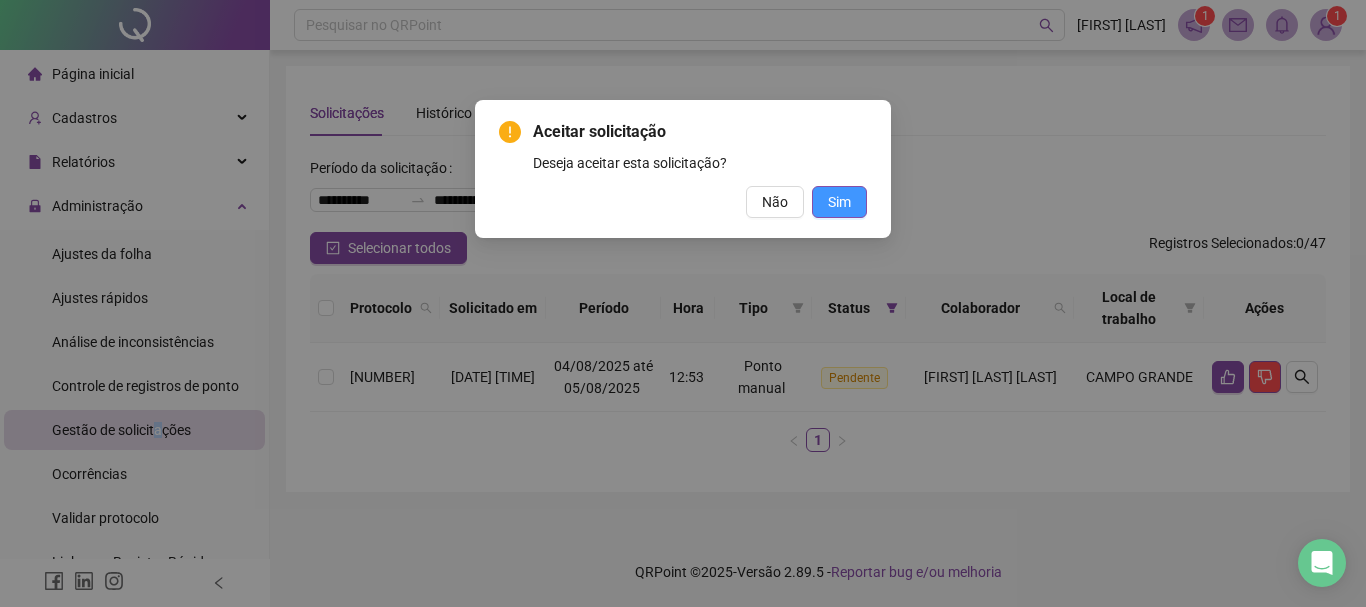 click on "Sim" at bounding box center (839, 202) 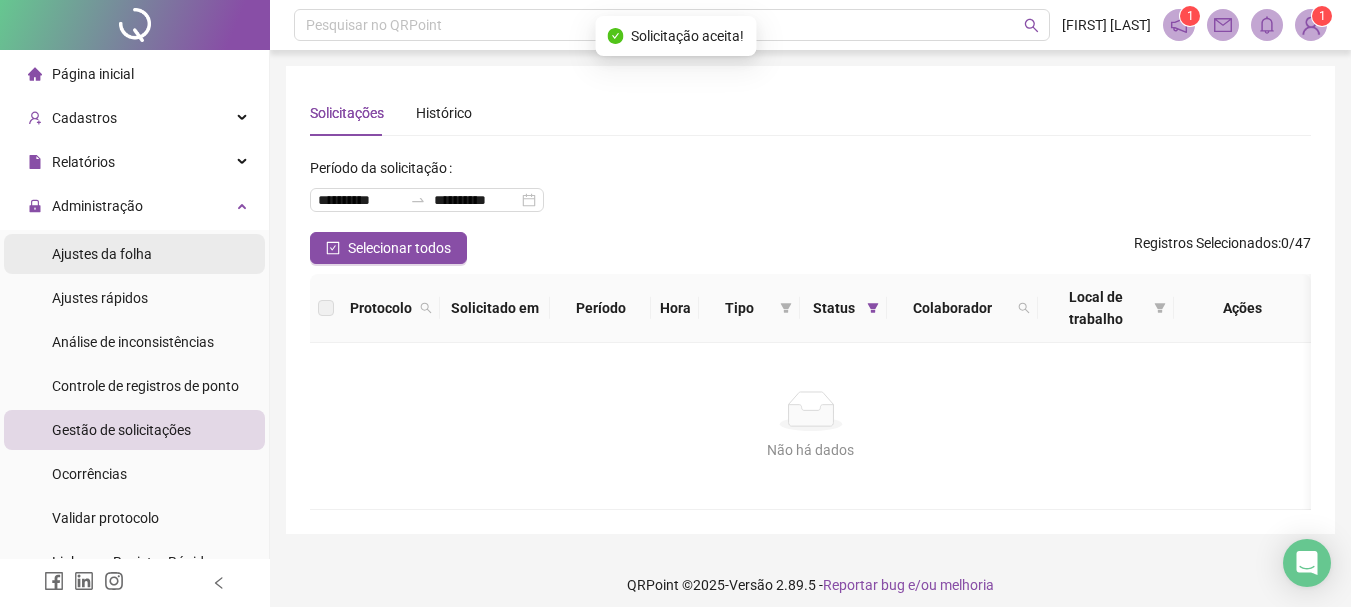 click on "Ajustes da folha" at bounding box center (134, 254) 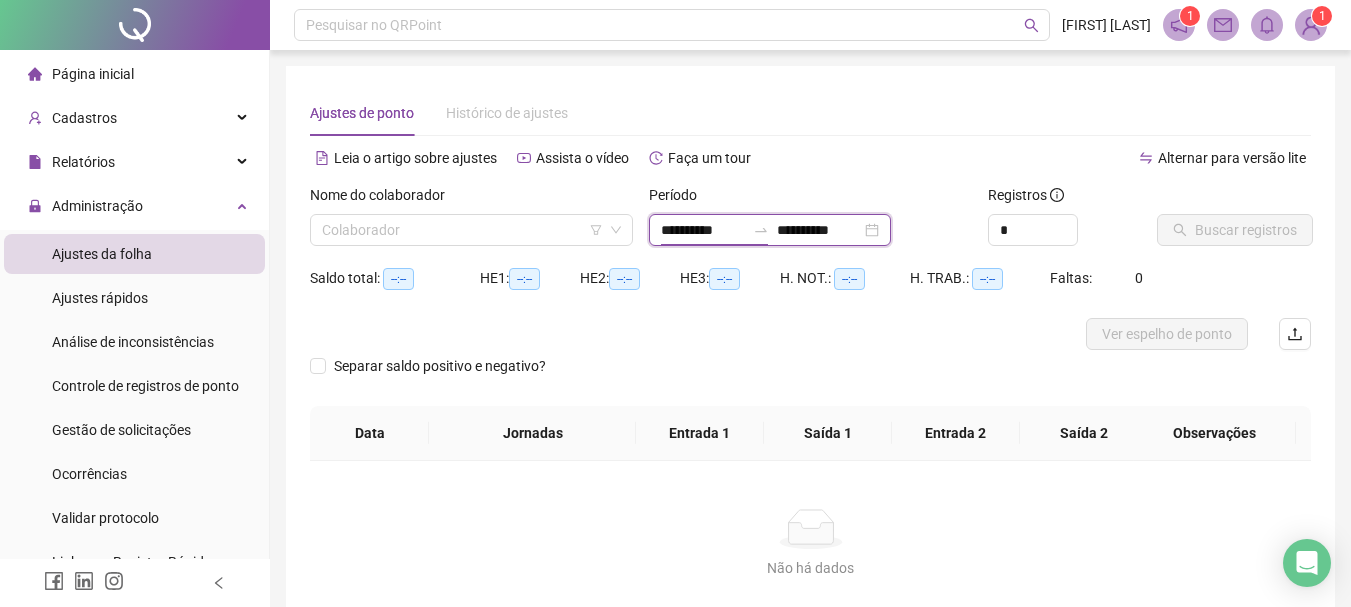 click on "**********" at bounding box center [703, 230] 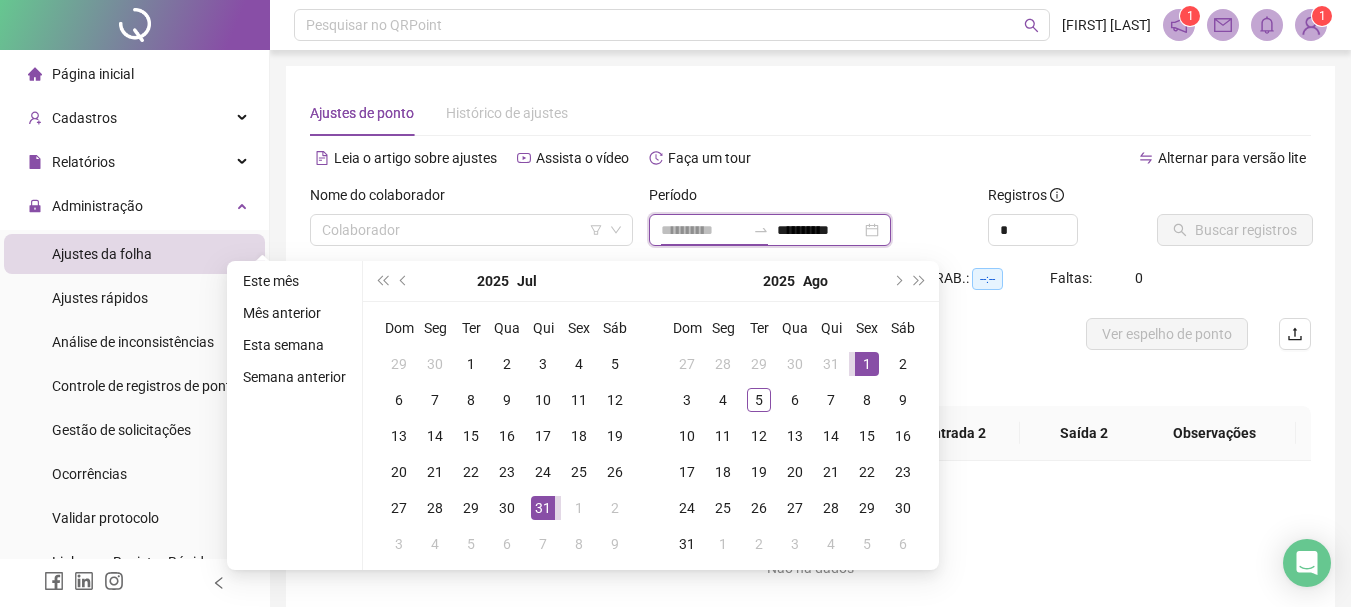 type on "**********" 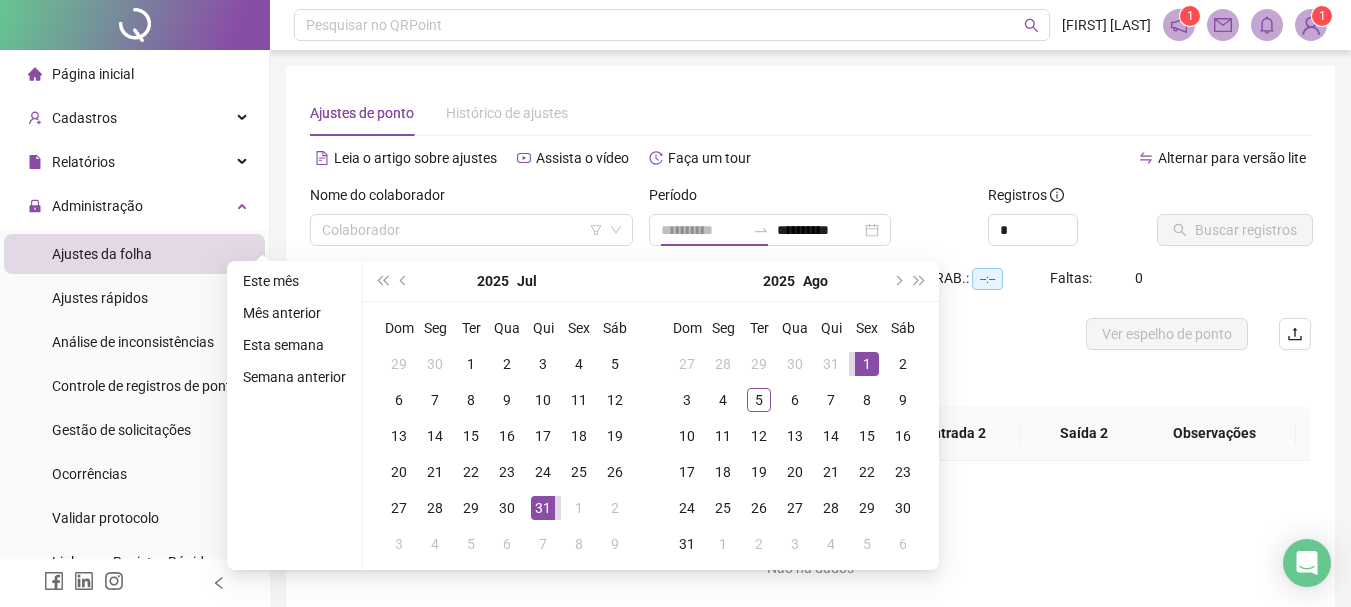 click on "1" at bounding box center (867, 364) 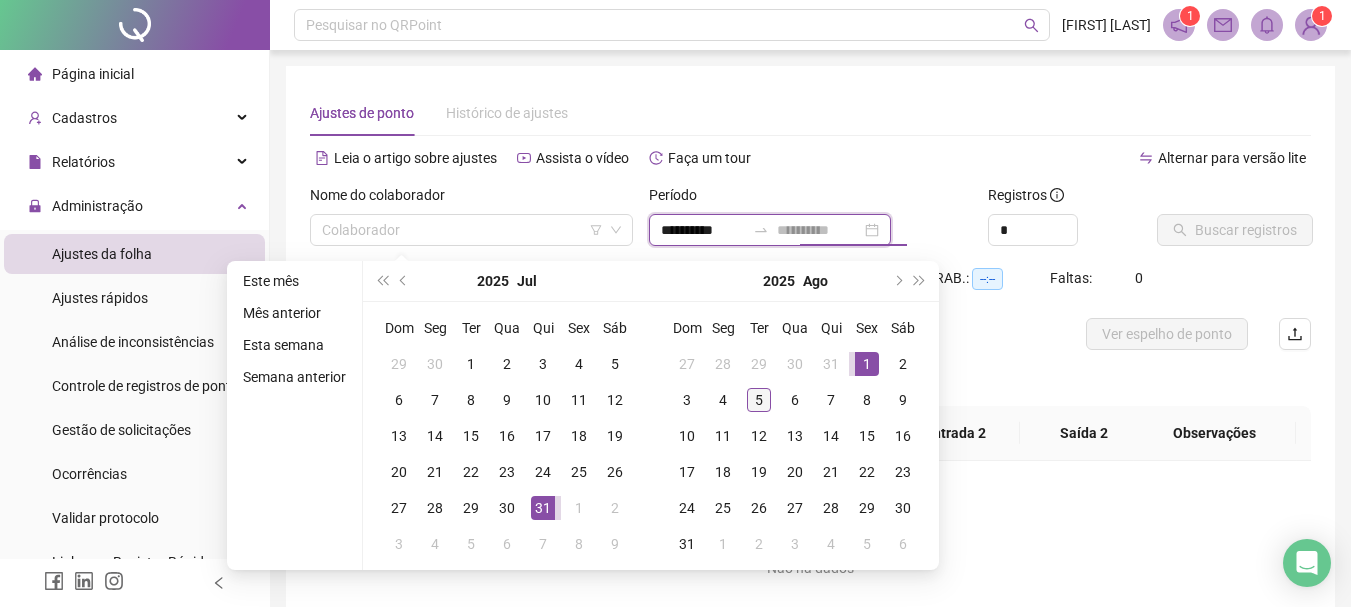 type on "**********" 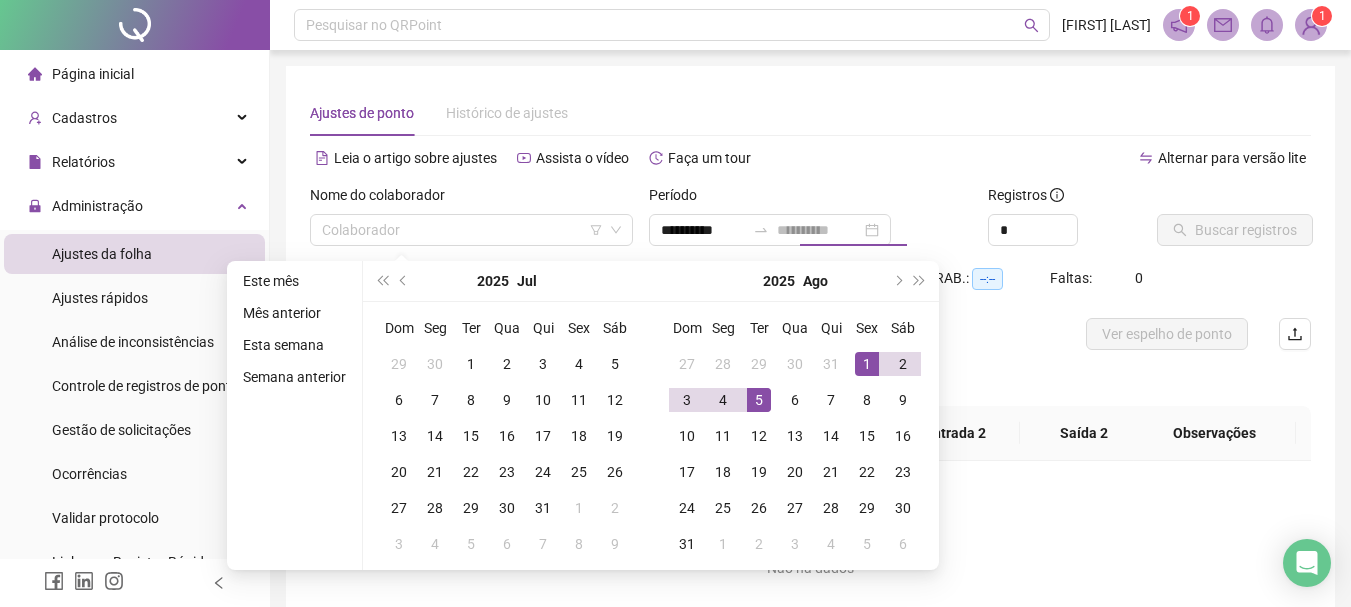 click on "5" at bounding box center [759, 400] 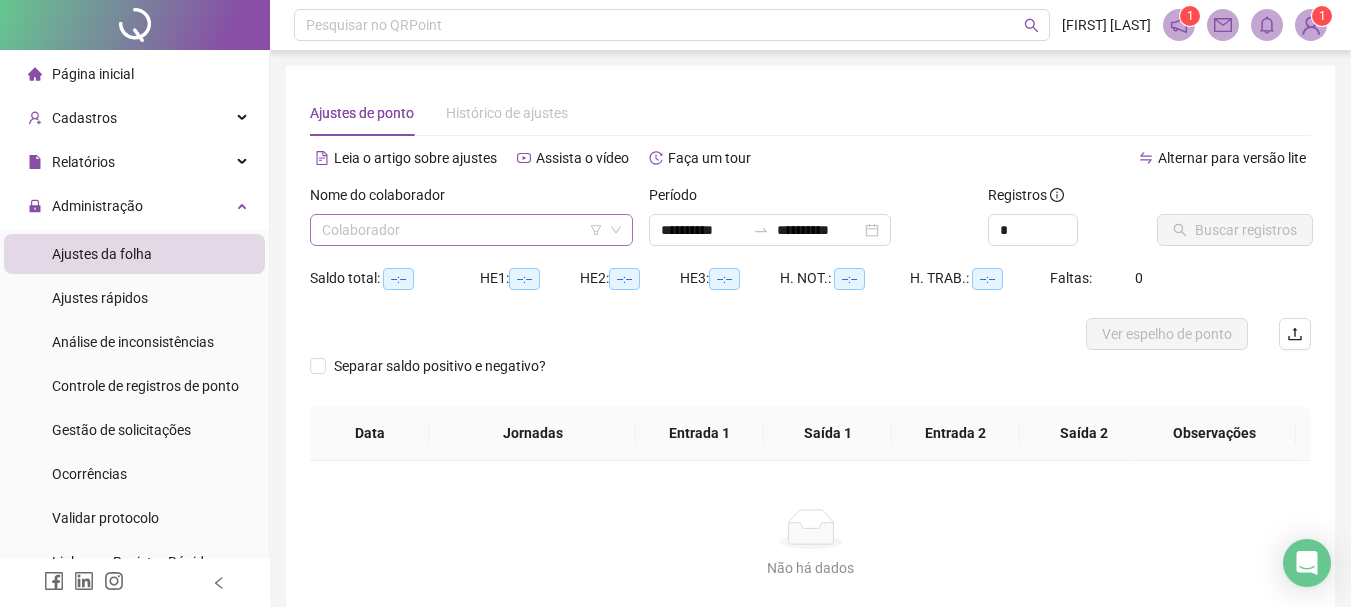 click at bounding box center [462, 230] 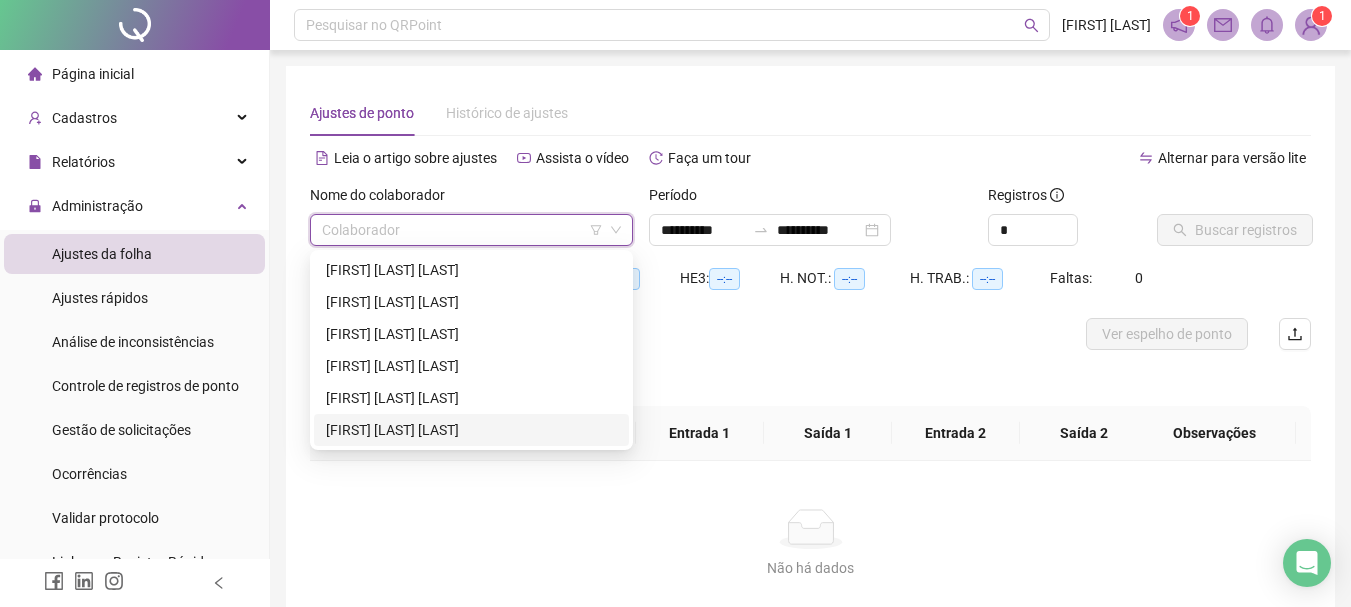click on "[FIRST] [LAST] [LAST]" at bounding box center [471, 430] 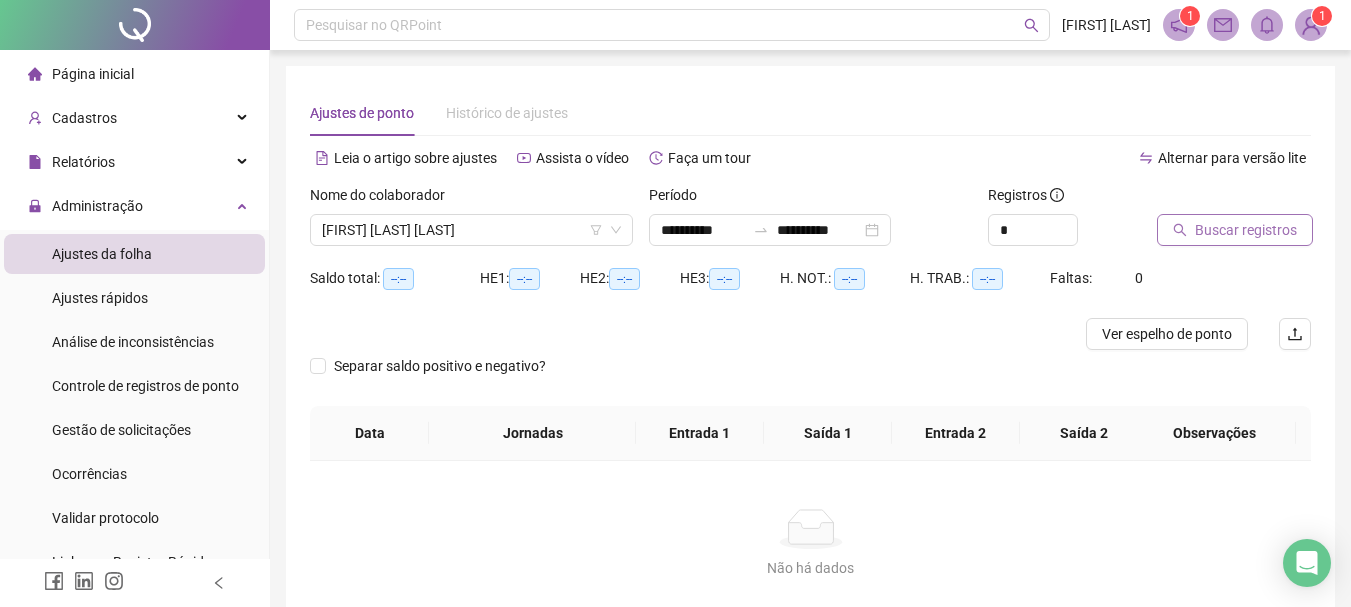 click on "Buscar registros" at bounding box center [1246, 230] 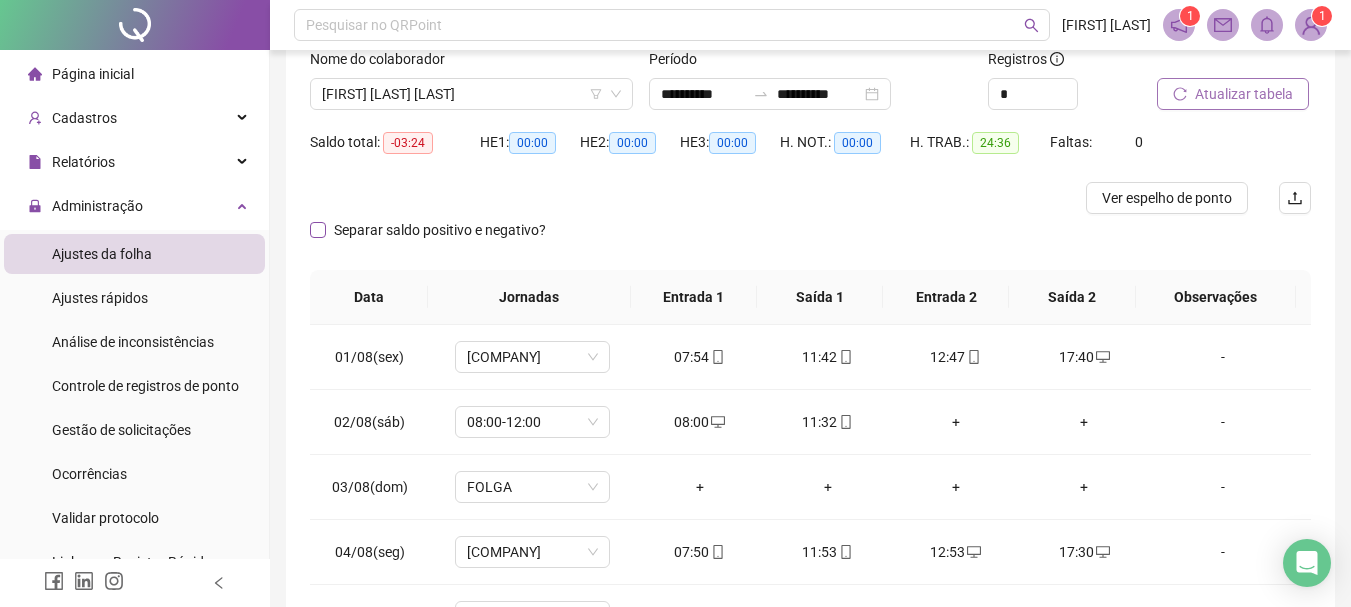 scroll, scrollTop: 0, scrollLeft: 0, axis: both 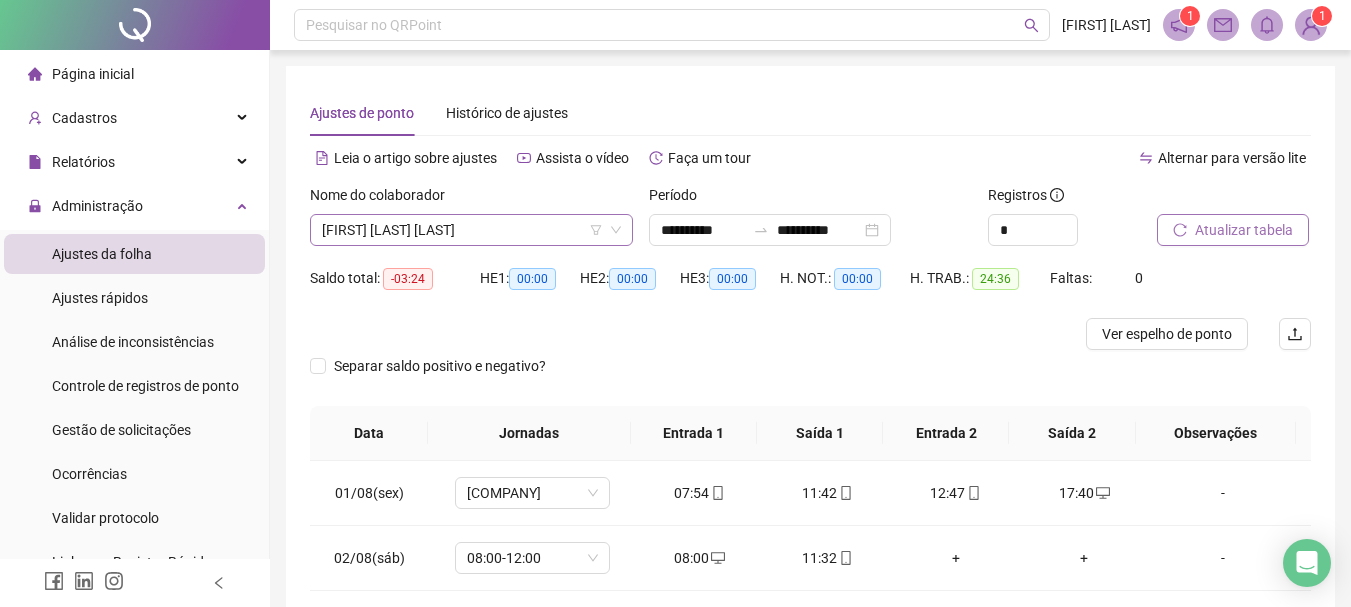 click on "[FIRST] [LAST] [LAST]" at bounding box center [471, 230] 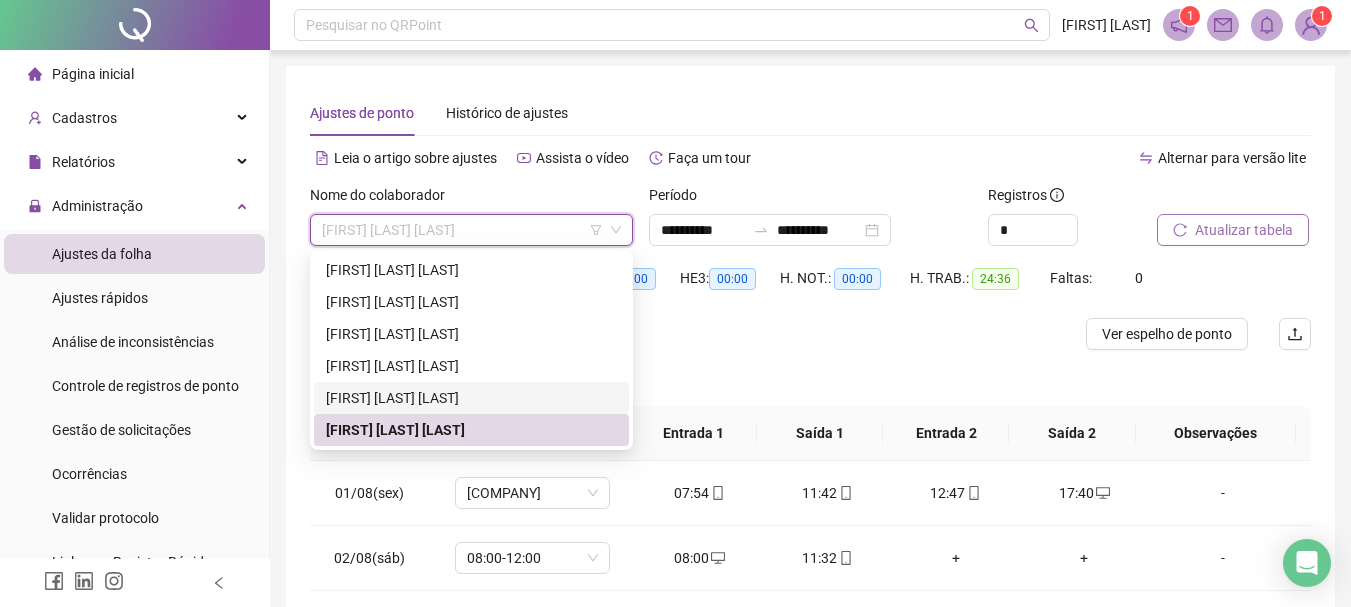 click on "[FIRST] [LAST] [LAST]" at bounding box center [471, 398] 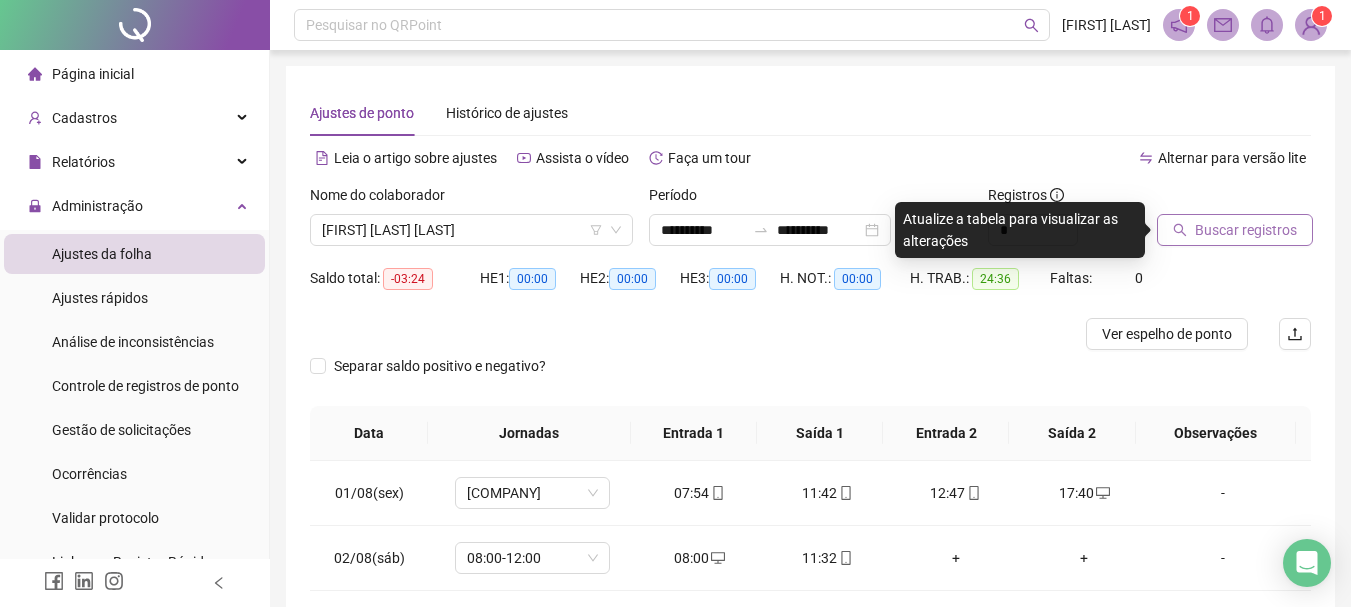 click on "Buscar registros" at bounding box center [1246, 230] 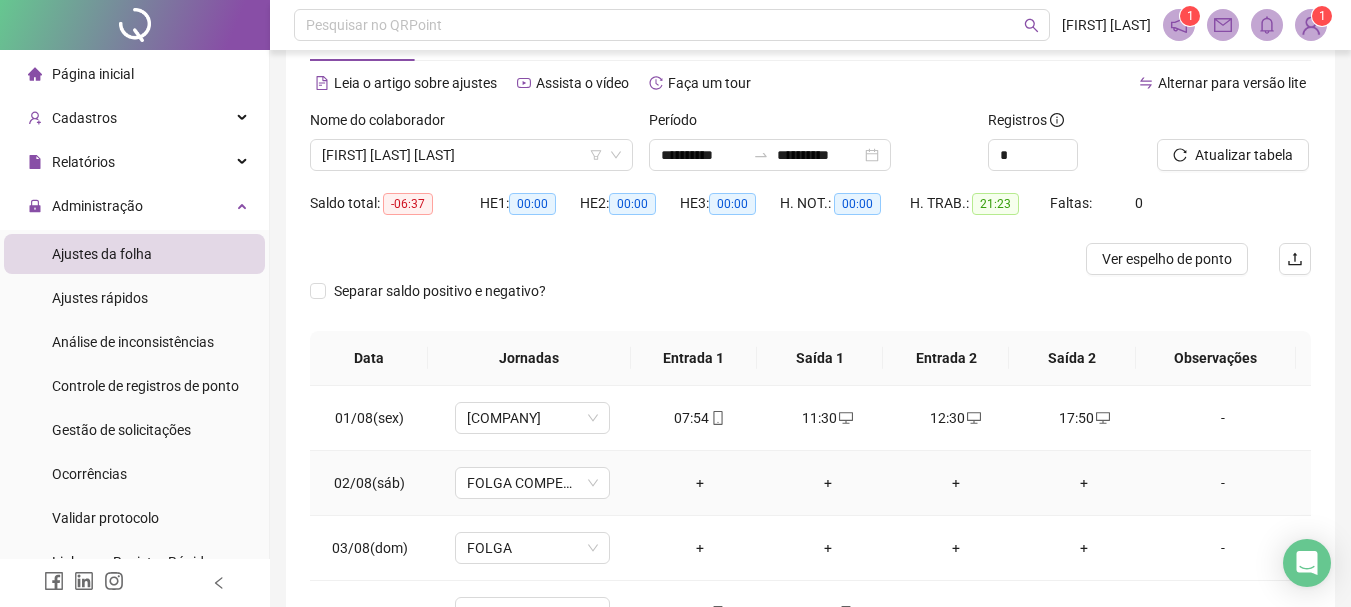 scroll, scrollTop: 0, scrollLeft: 0, axis: both 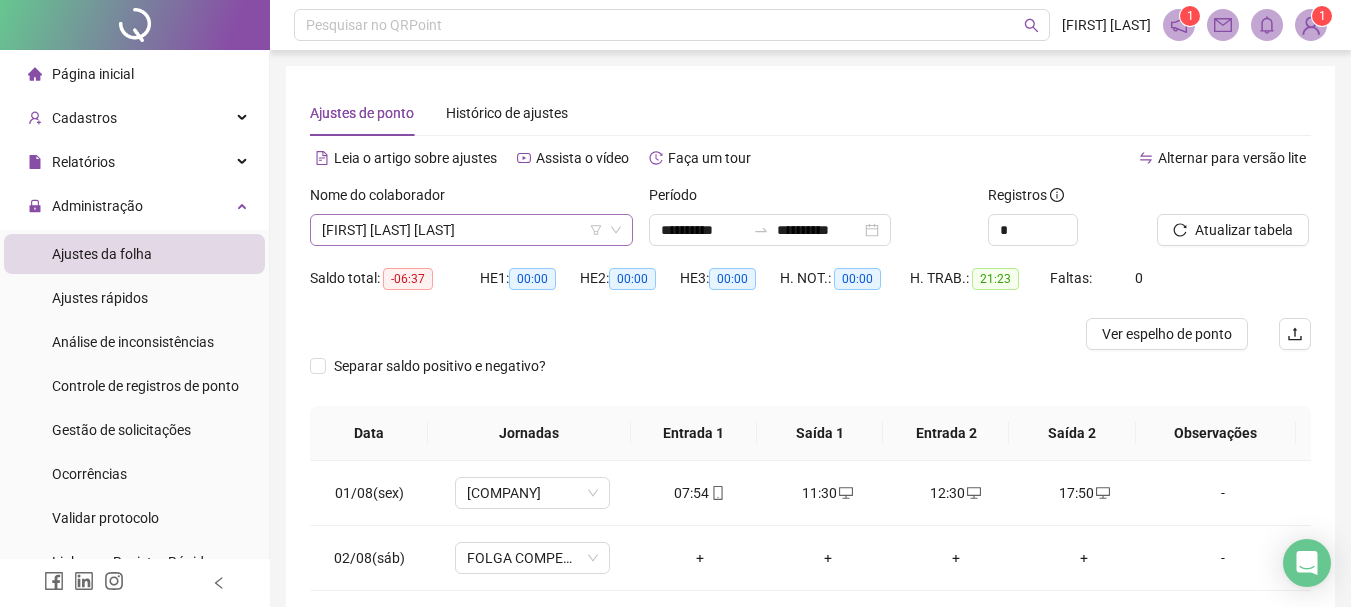 click on "[FIRST] [LAST] [LAST]" at bounding box center [471, 230] 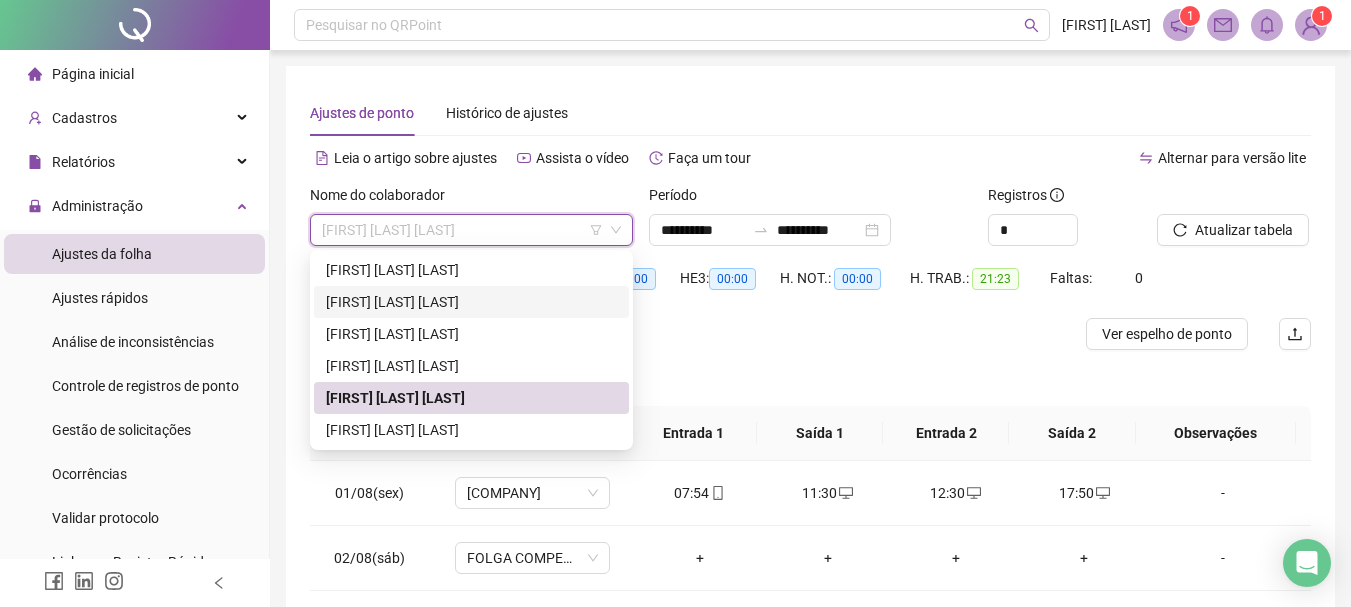 click on "[FIRST] [LAST] [LAST]" at bounding box center (471, 302) 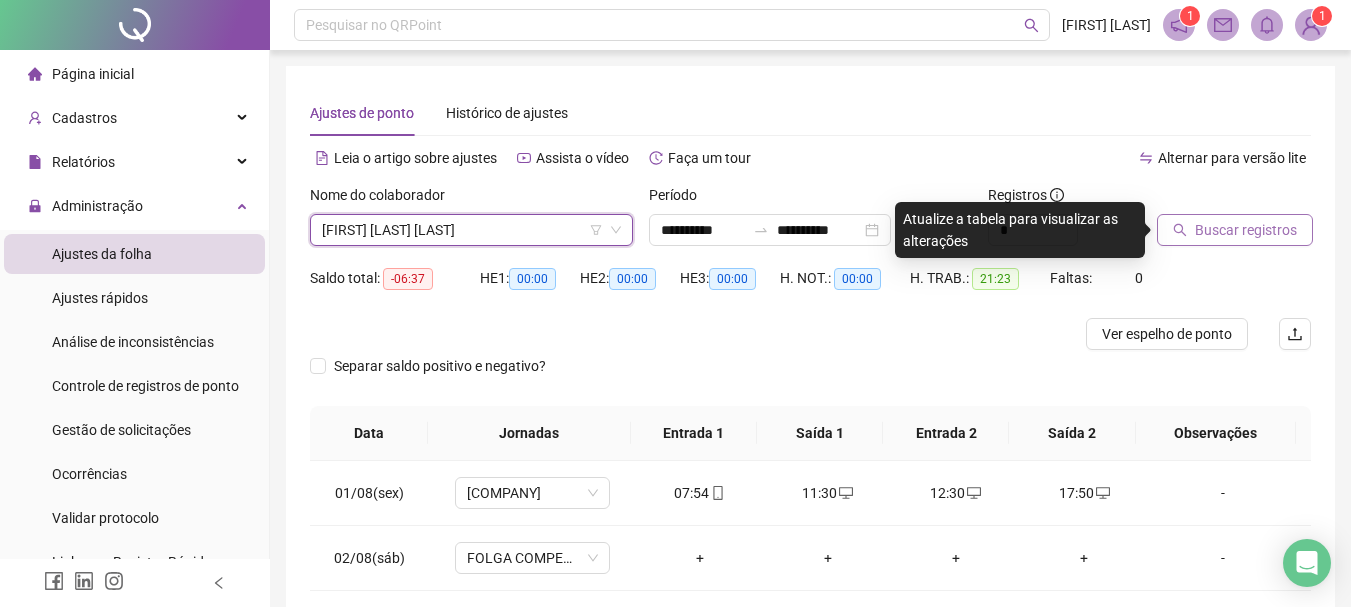 click on "Buscar registros" at bounding box center (1235, 230) 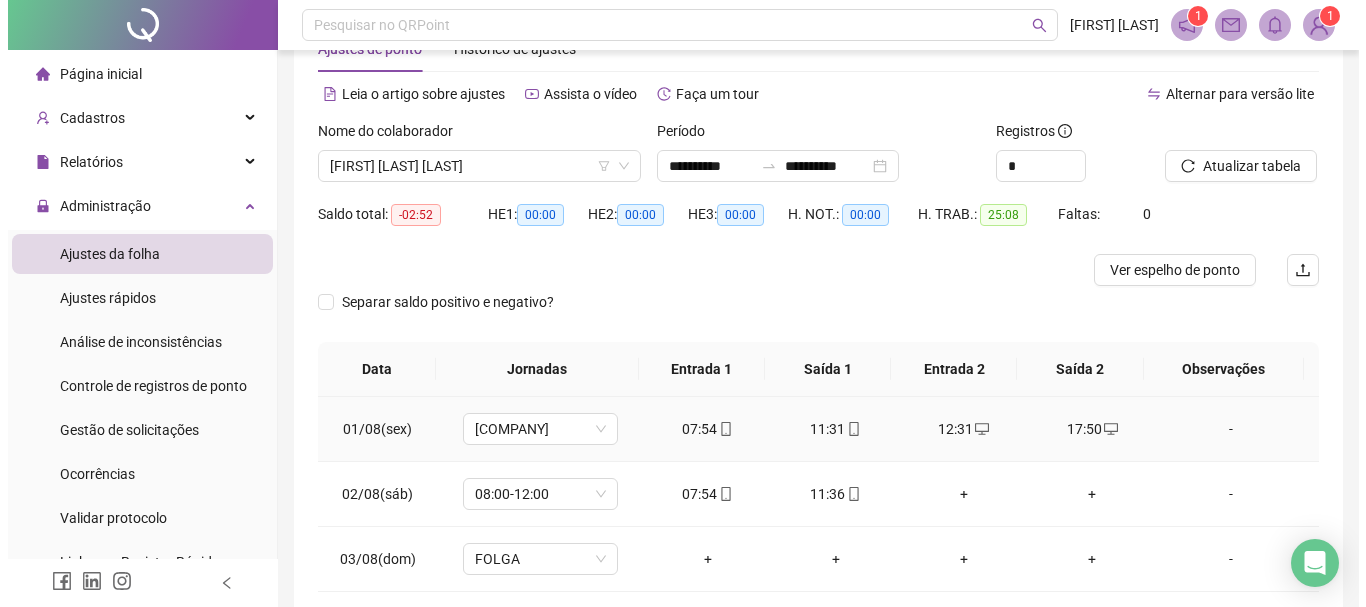 scroll, scrollTop: 0, scrollLeft: 0, axis: both 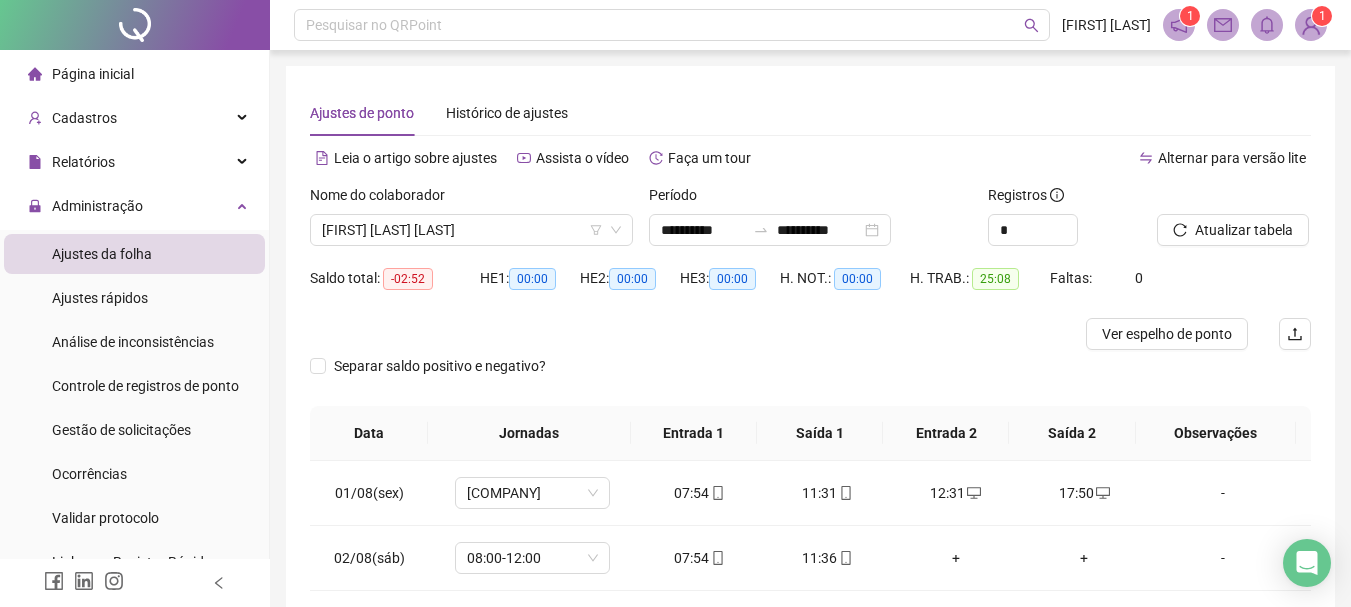 click at bounding box center (1311, 25) 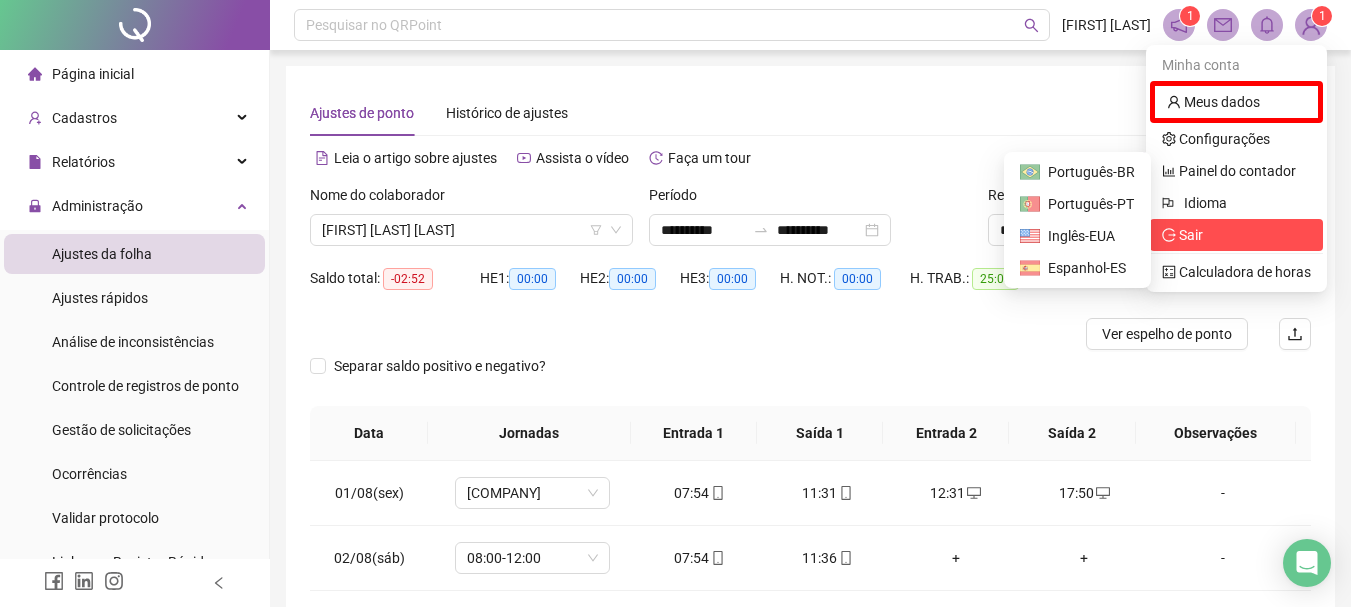 click on "Sair" at bounding box center (1191, 235) 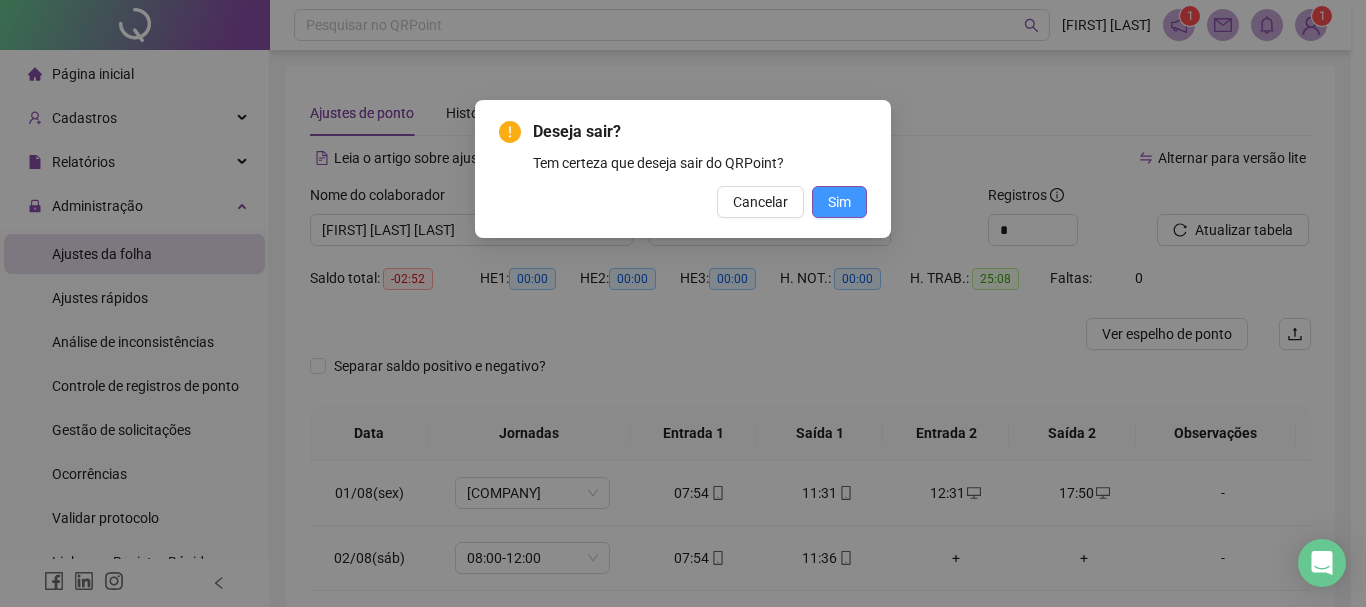 click on "Sim" at bounding box center (839, 202) 